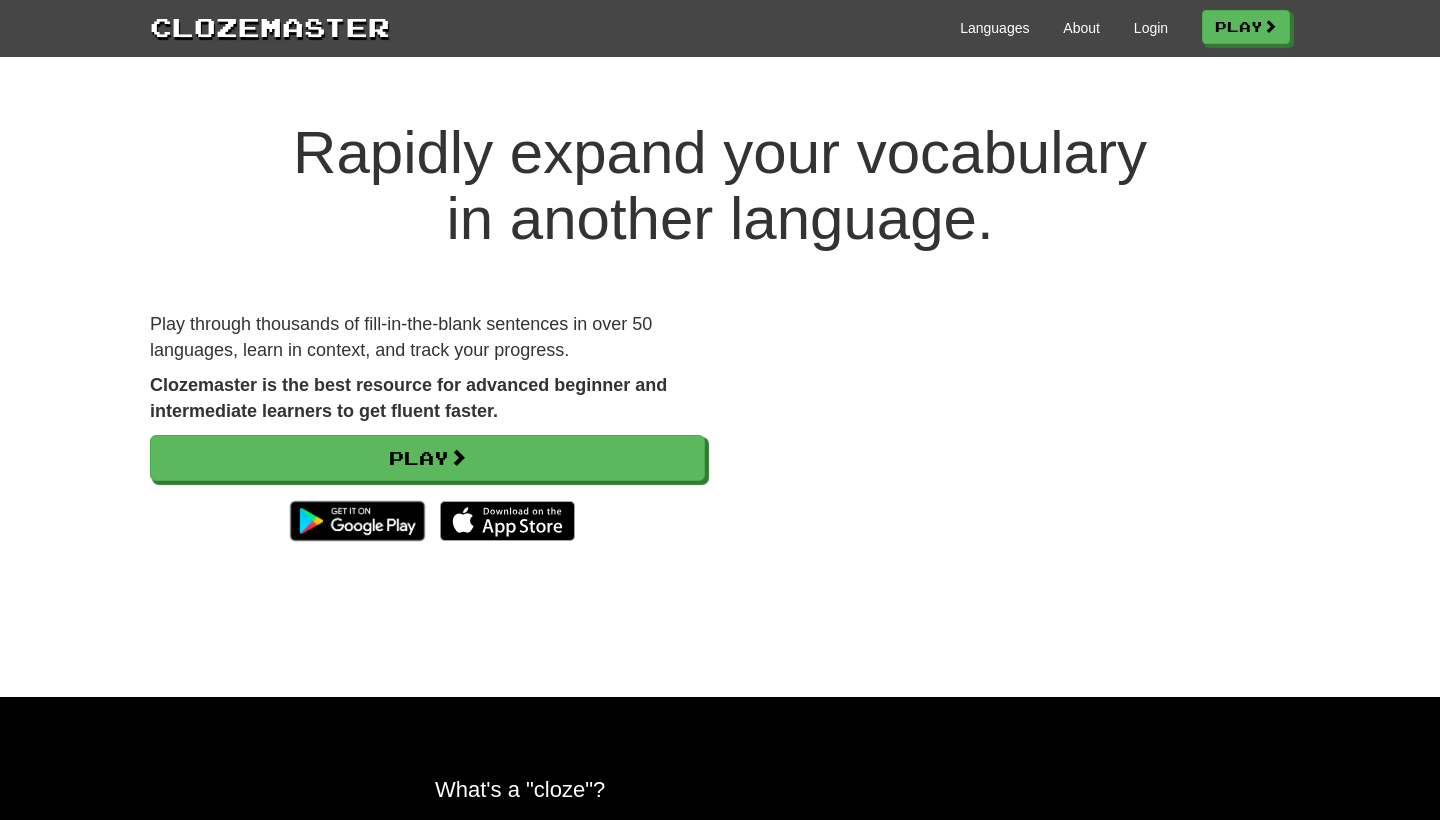 scroll, scrollTop: 0, scrollLeft: 0, axis: both 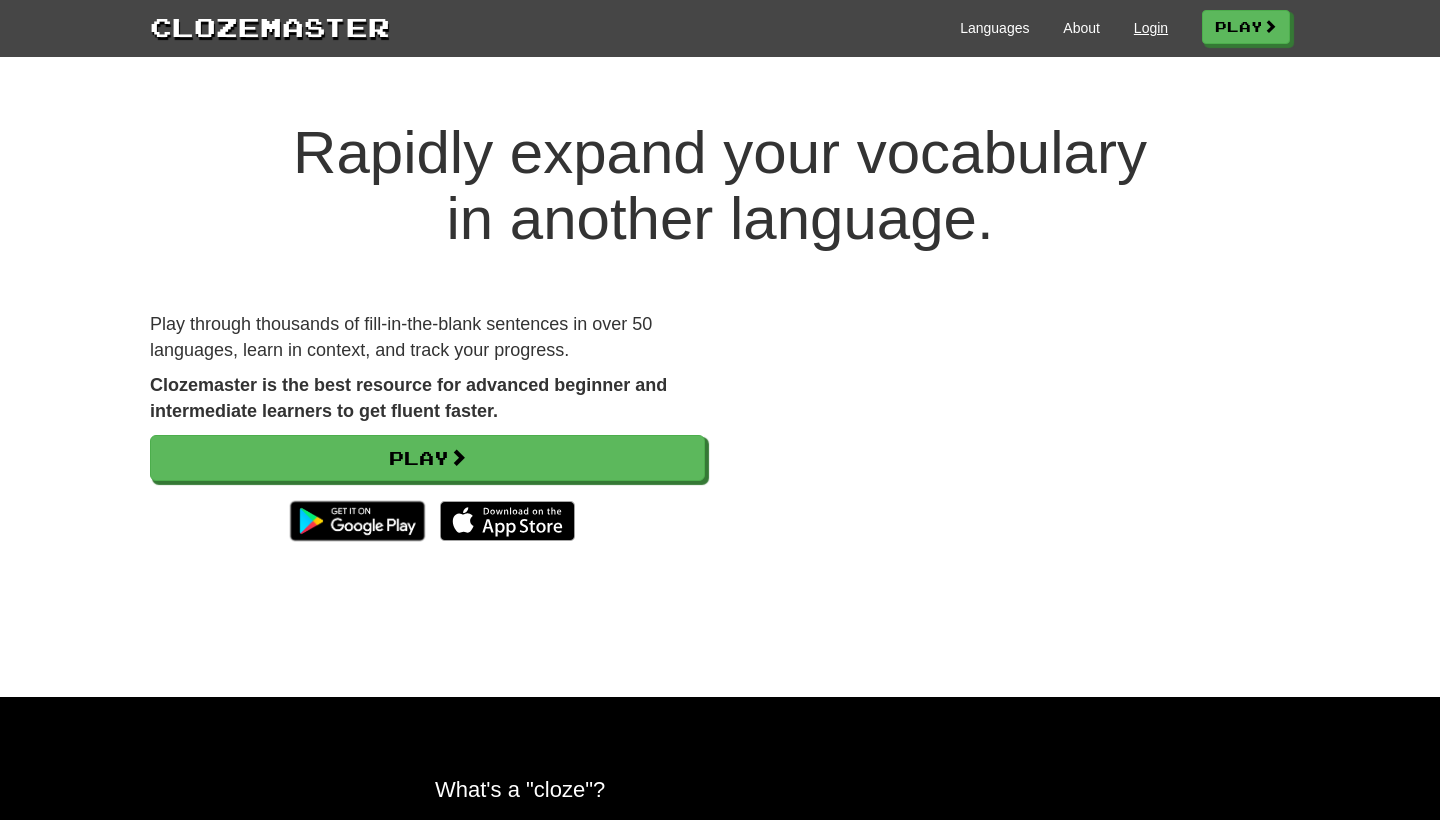 click on "Login" at bounding box center (1151, 28) 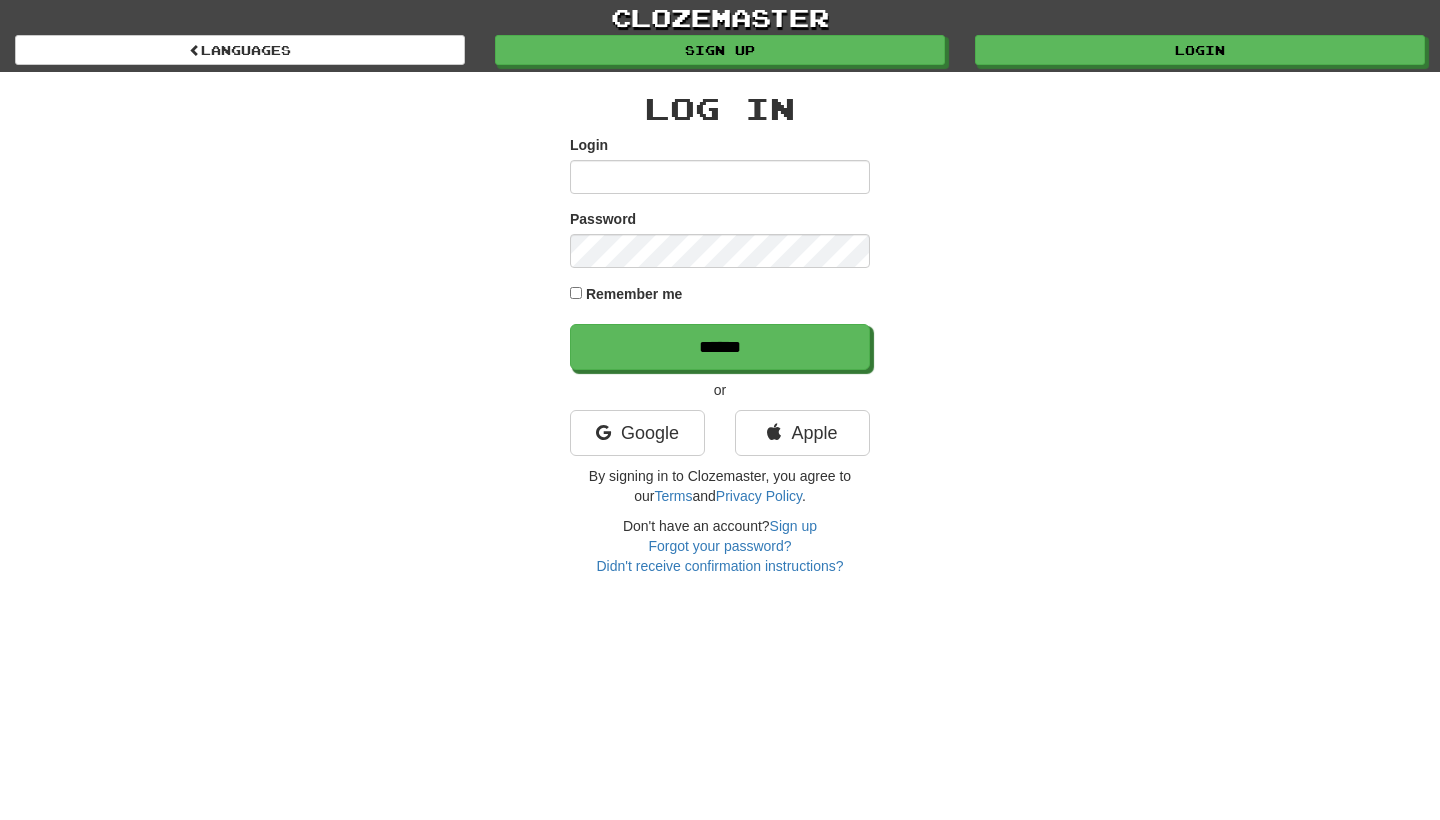 scroll, scrollTop: 0, scrollLeft: 0, axis: both 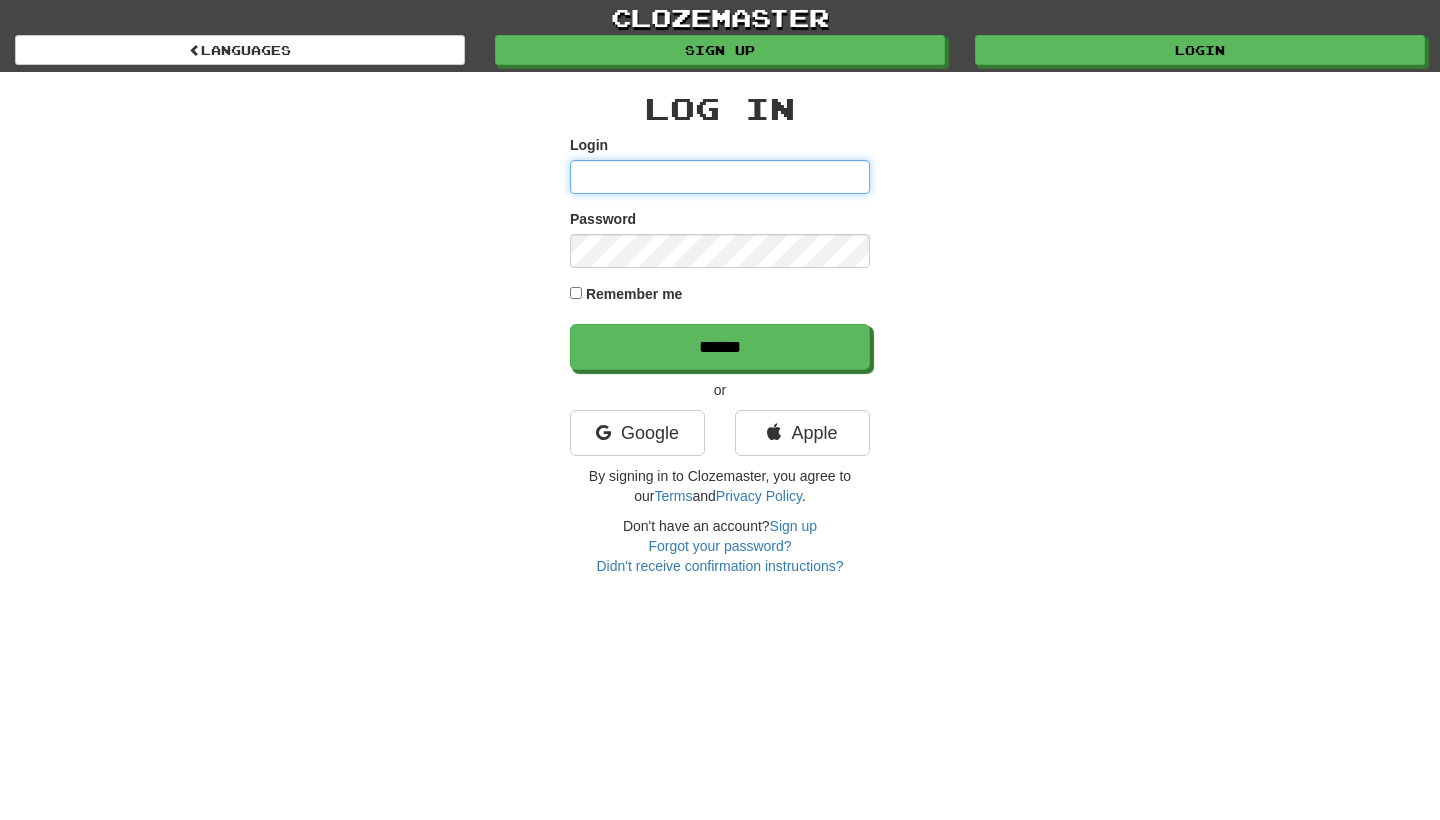 type on "**********" 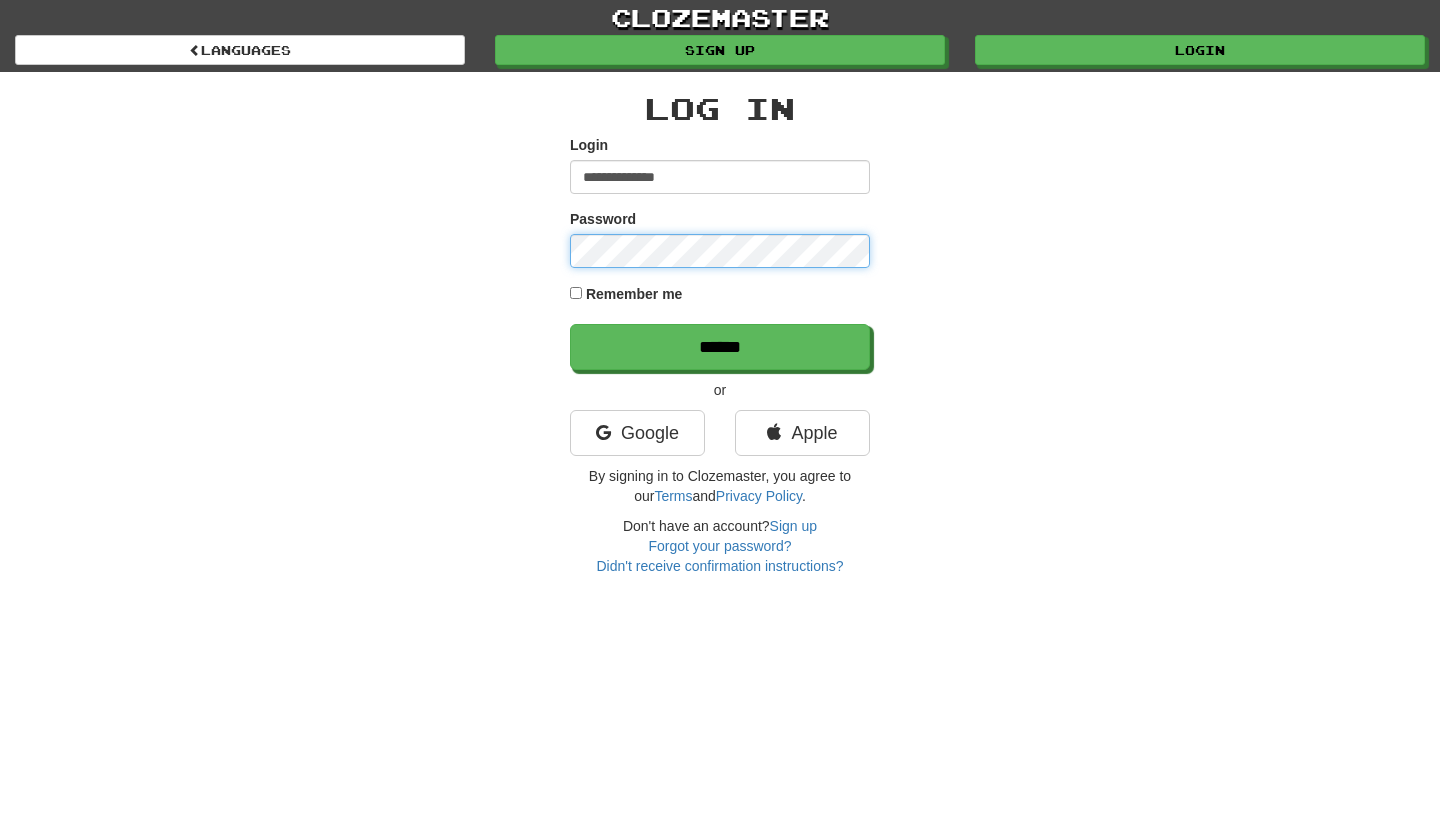 click on "******" at bounding box center [720, 347] 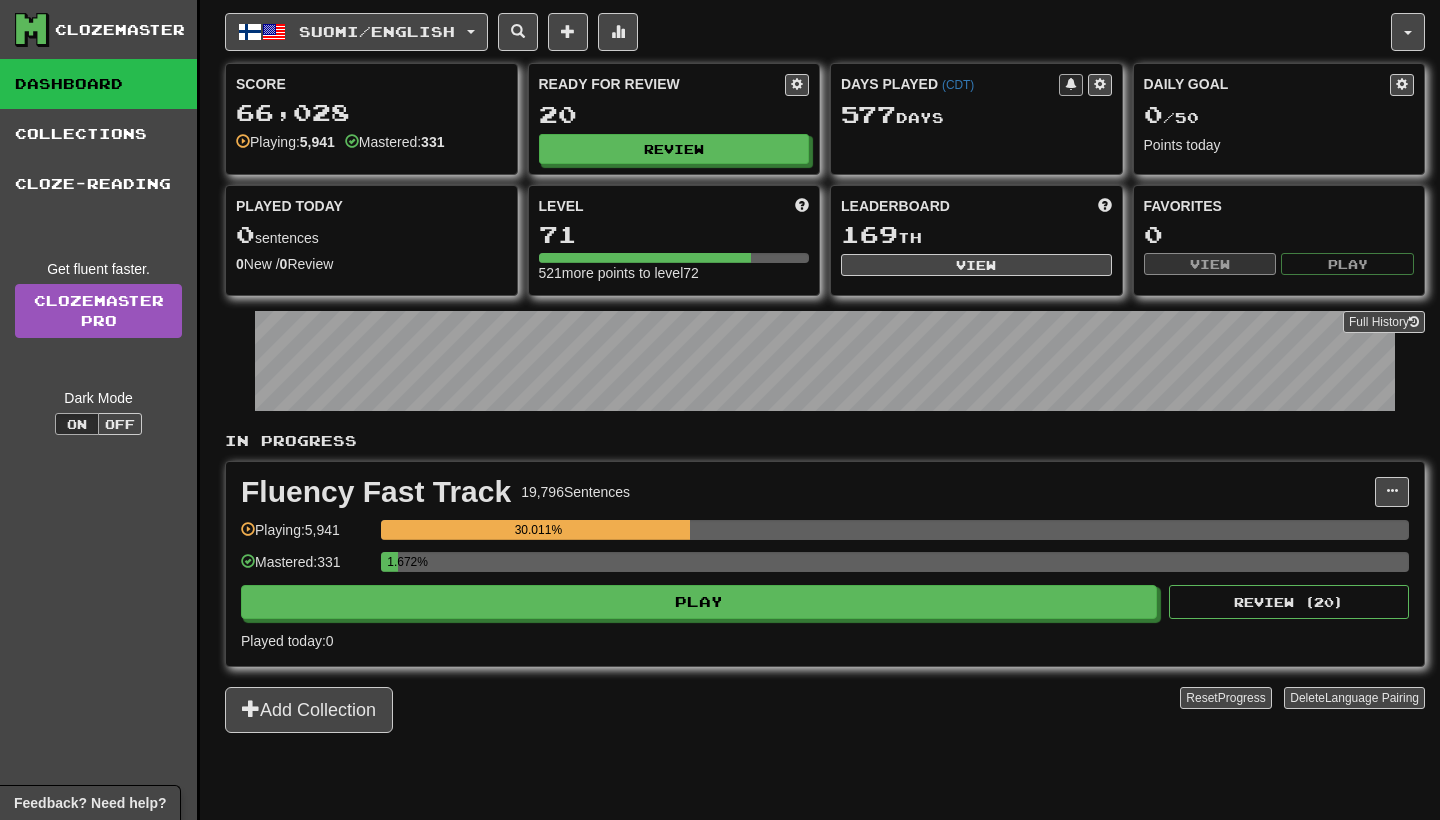 scroll, scrollTop: 0, scrollLeft: 0, axis: both 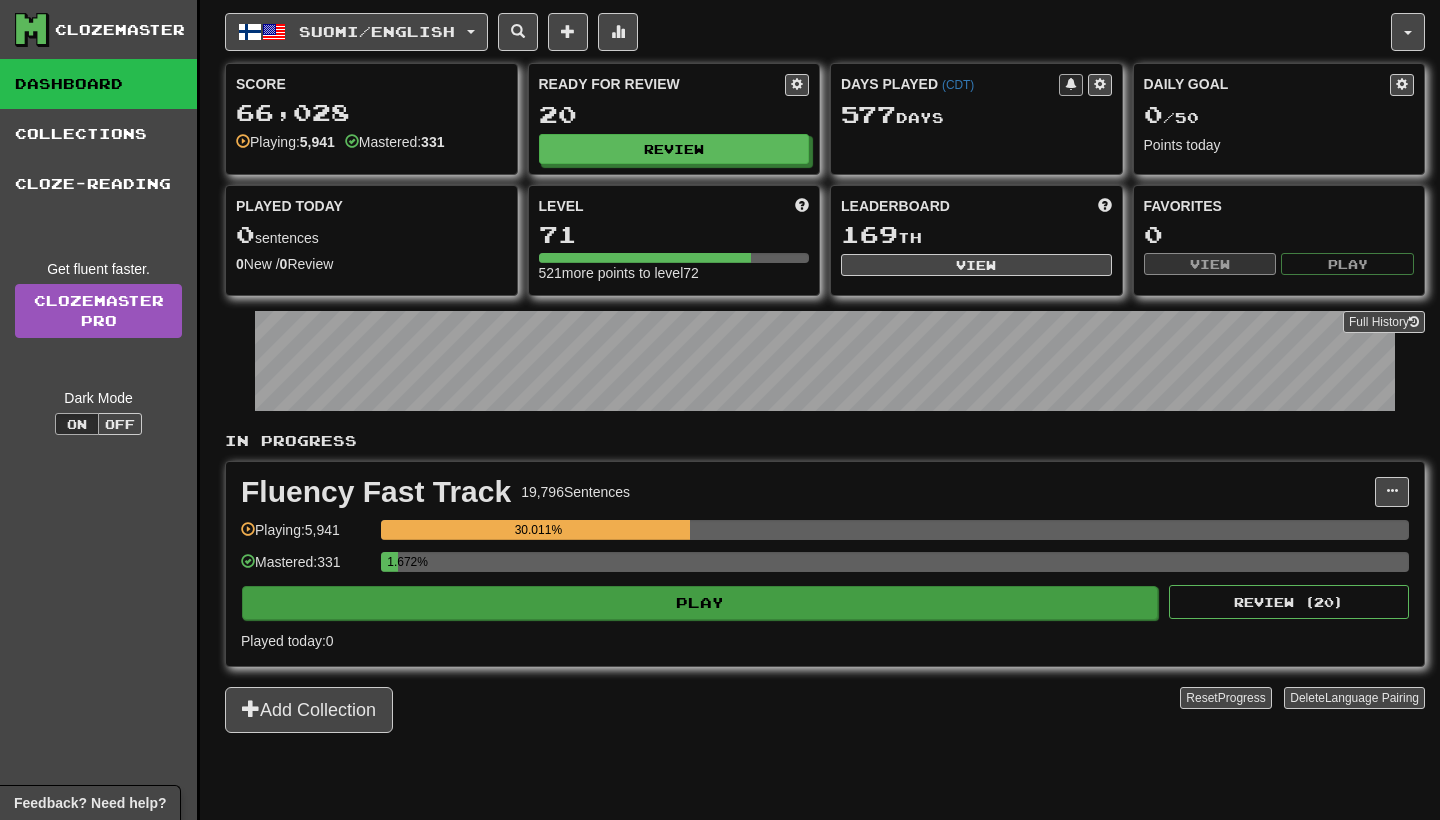 click on "Play" at bounding box center (700, 603) 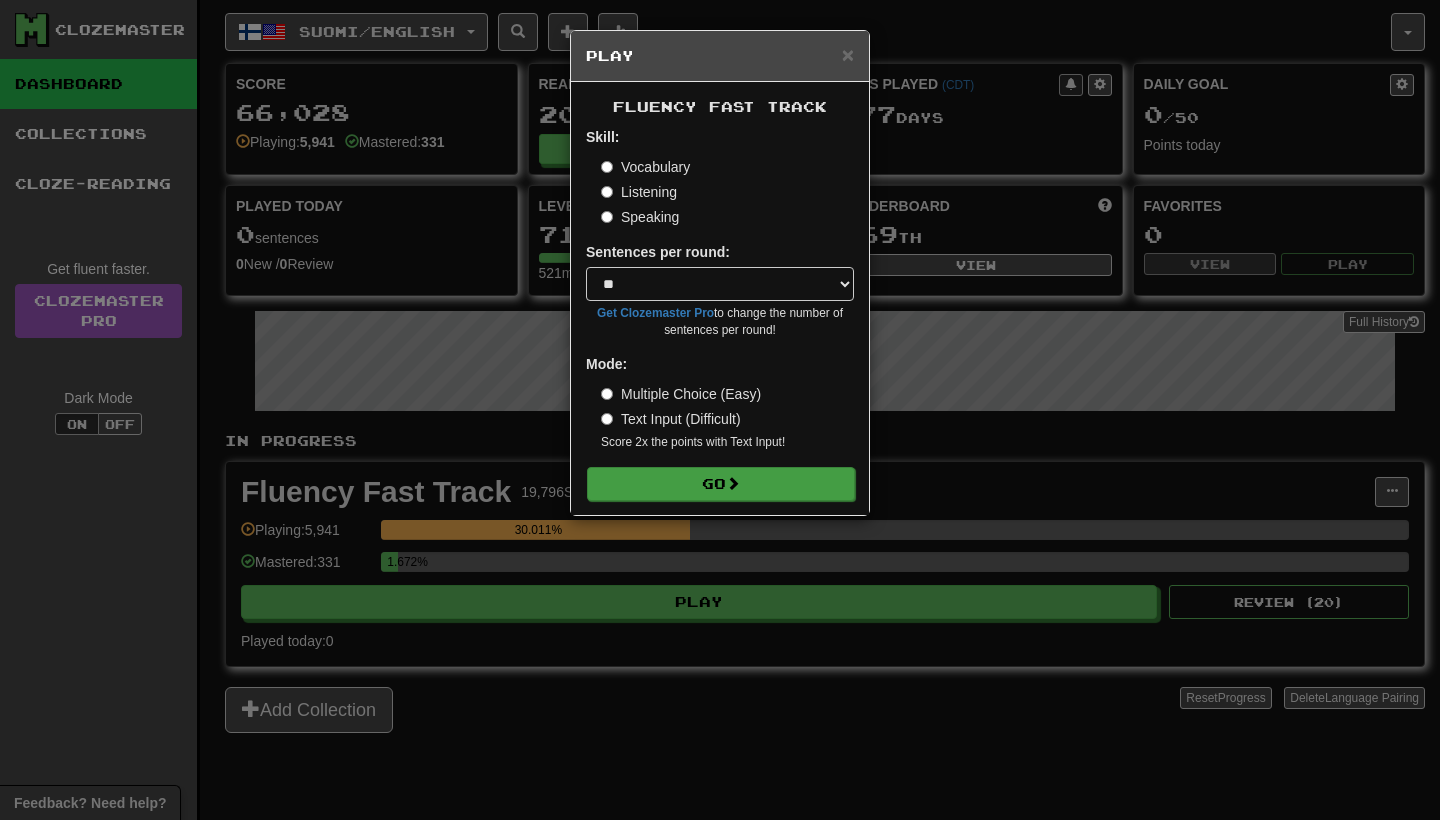 click on "Go" at bounding box center [721, 484] 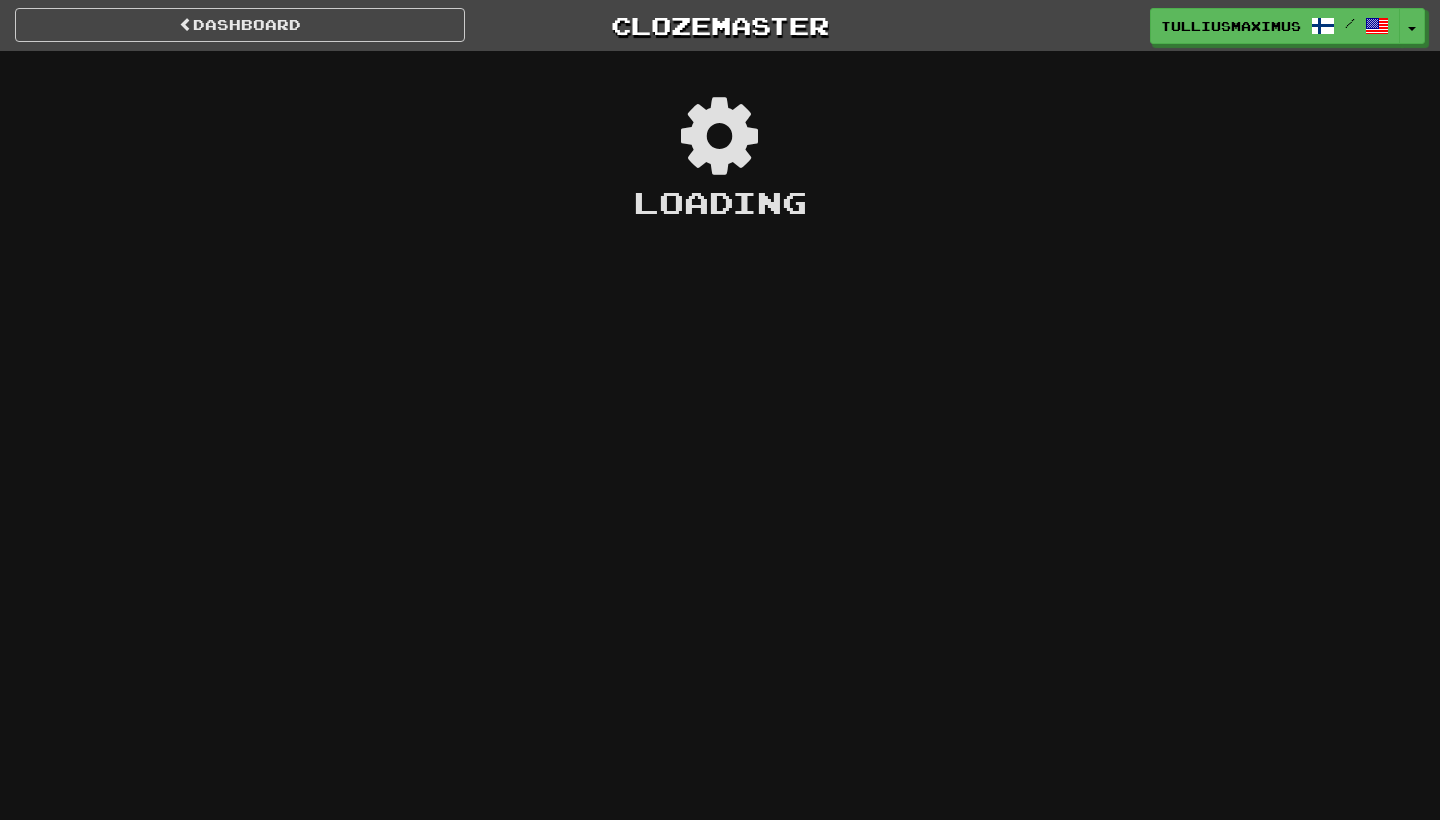 scroll, scrollTop: 0, scrollLeft: 0, axis: both 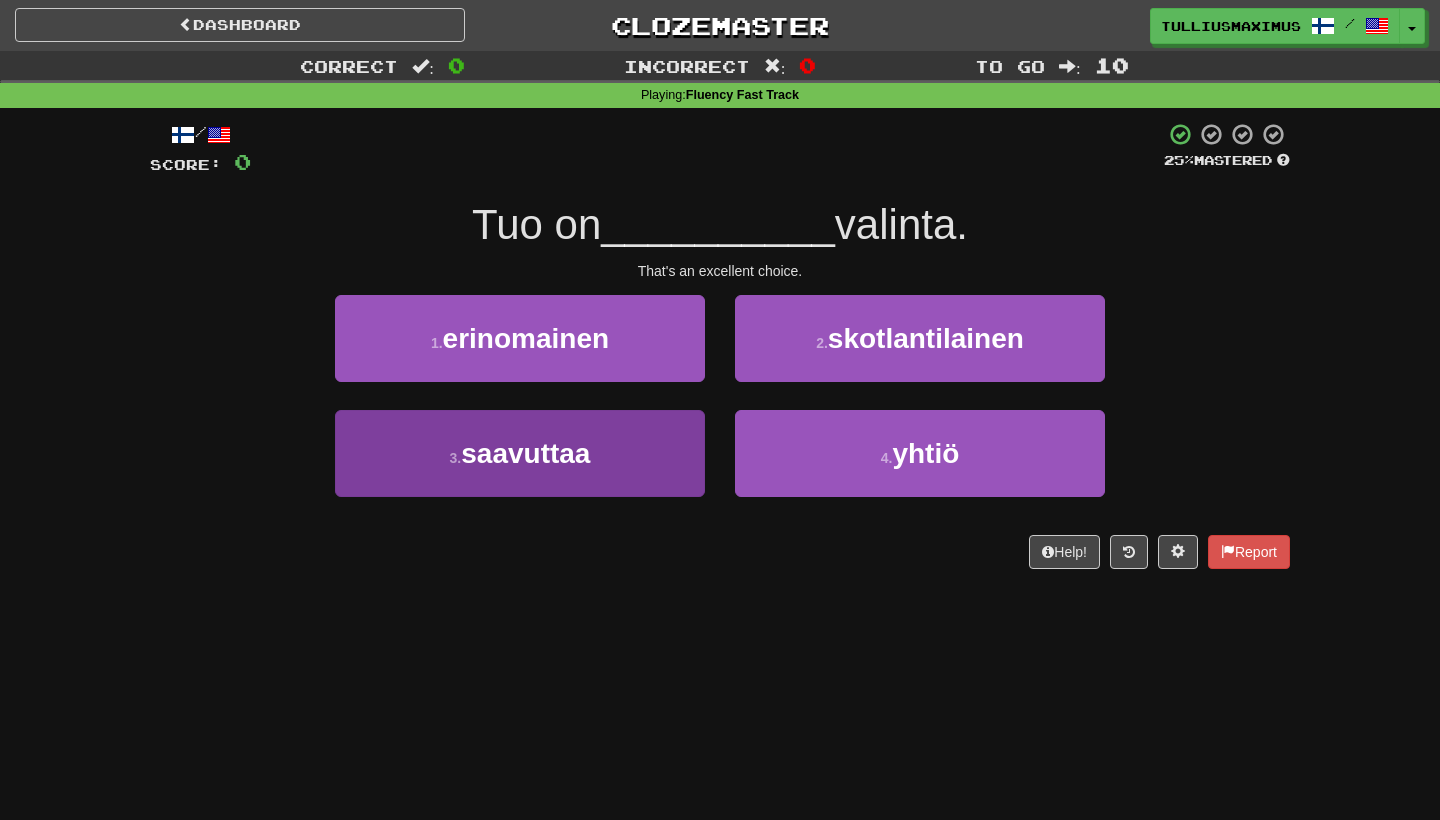 click on "3 .  saavuttaa" at bounding box center [520, 453] 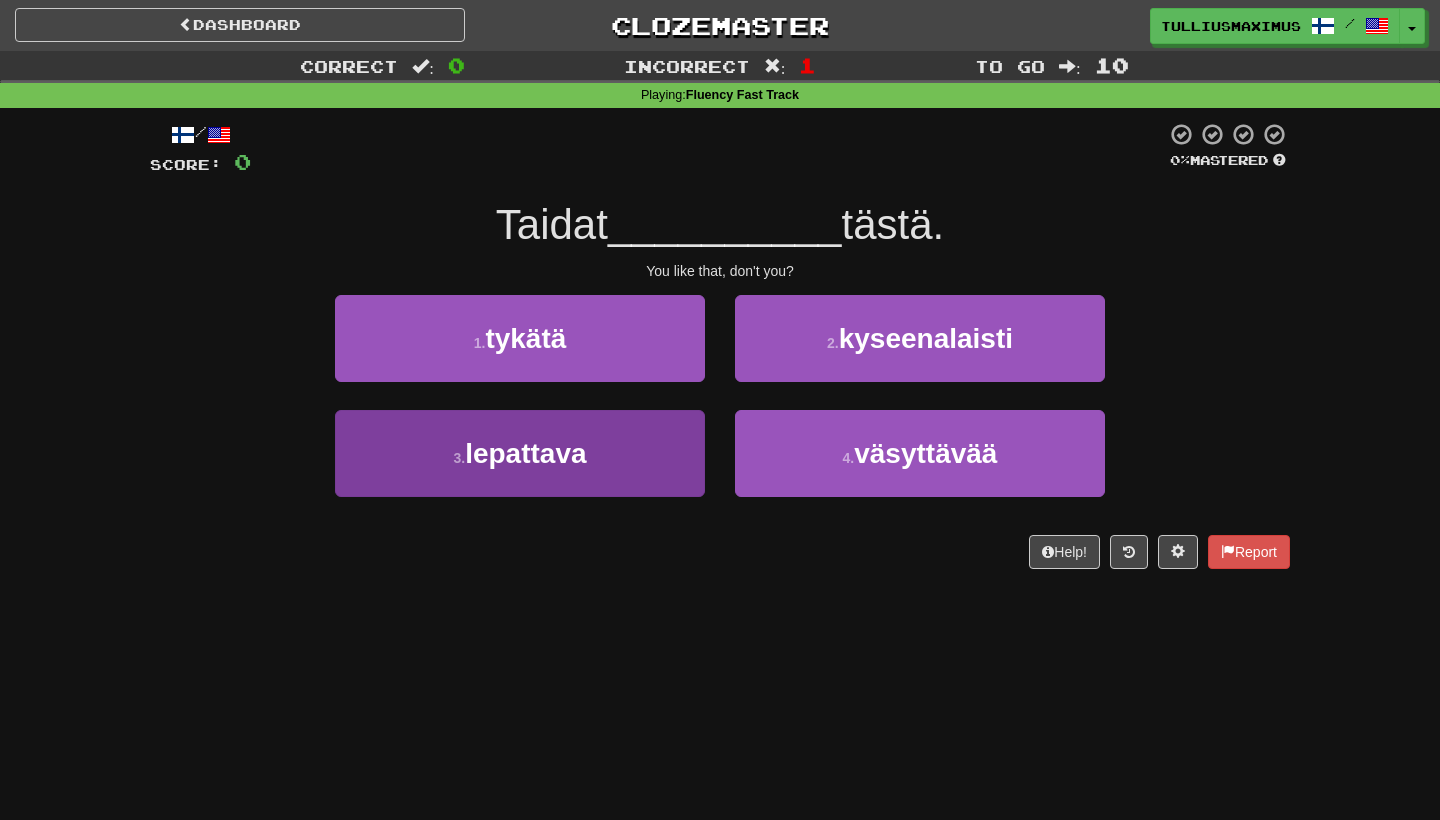 click on "3 .  lepattava" at bounding box center [520, 453] 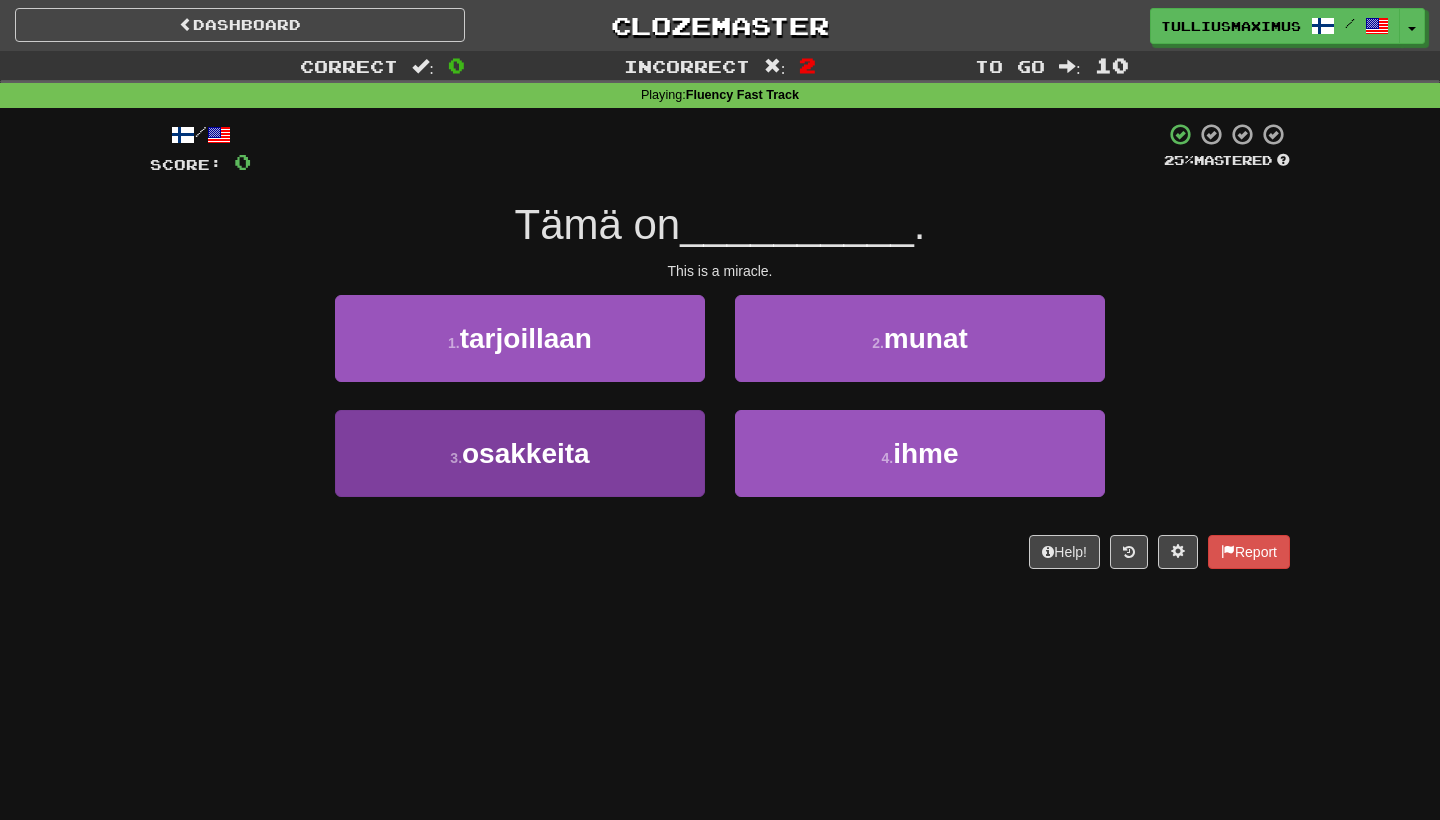 click on "3 .  osakkeita" at bounding box center [520, 453] 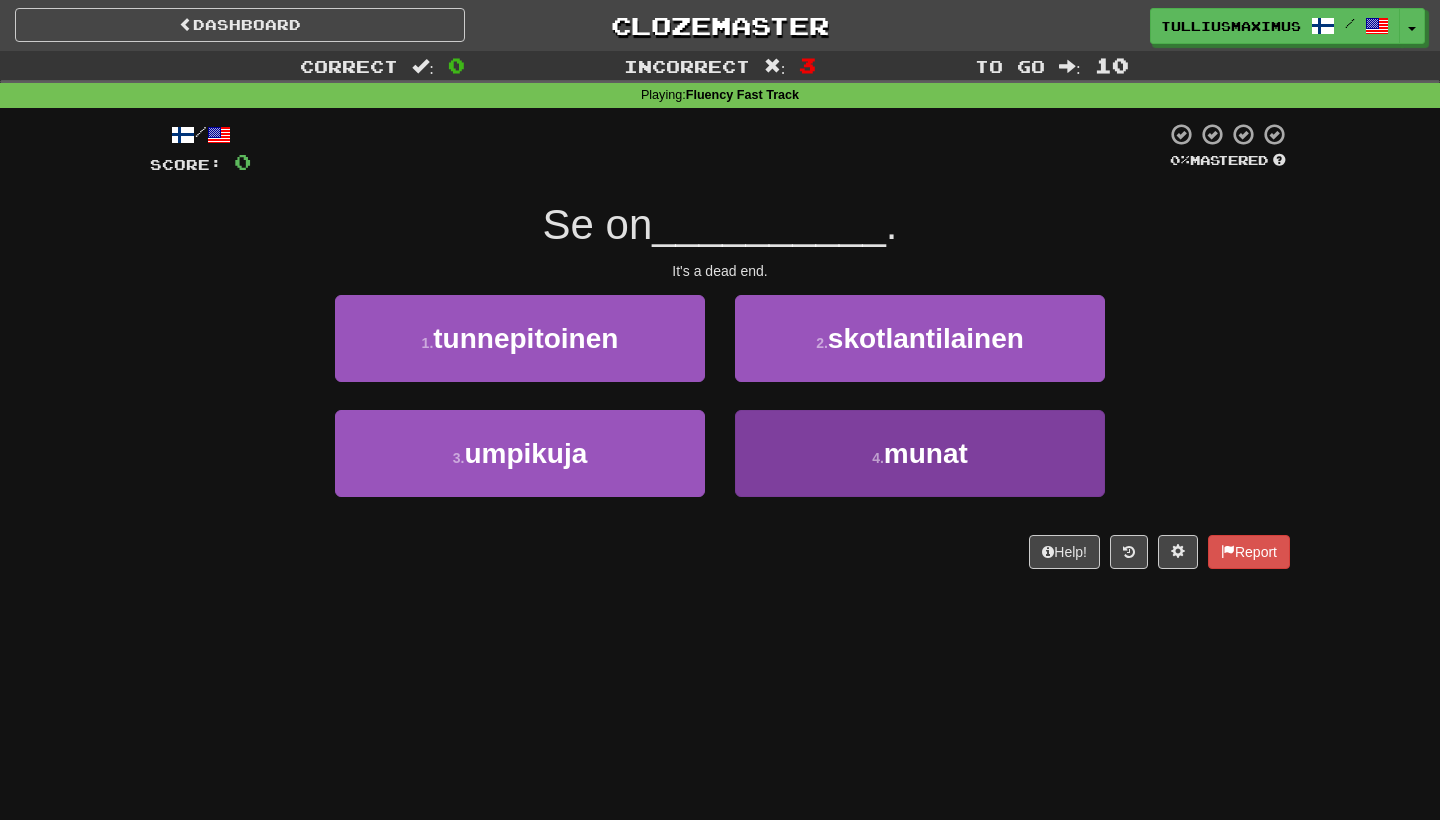 click on "4 .  munat" at bounding box center [920, 453] 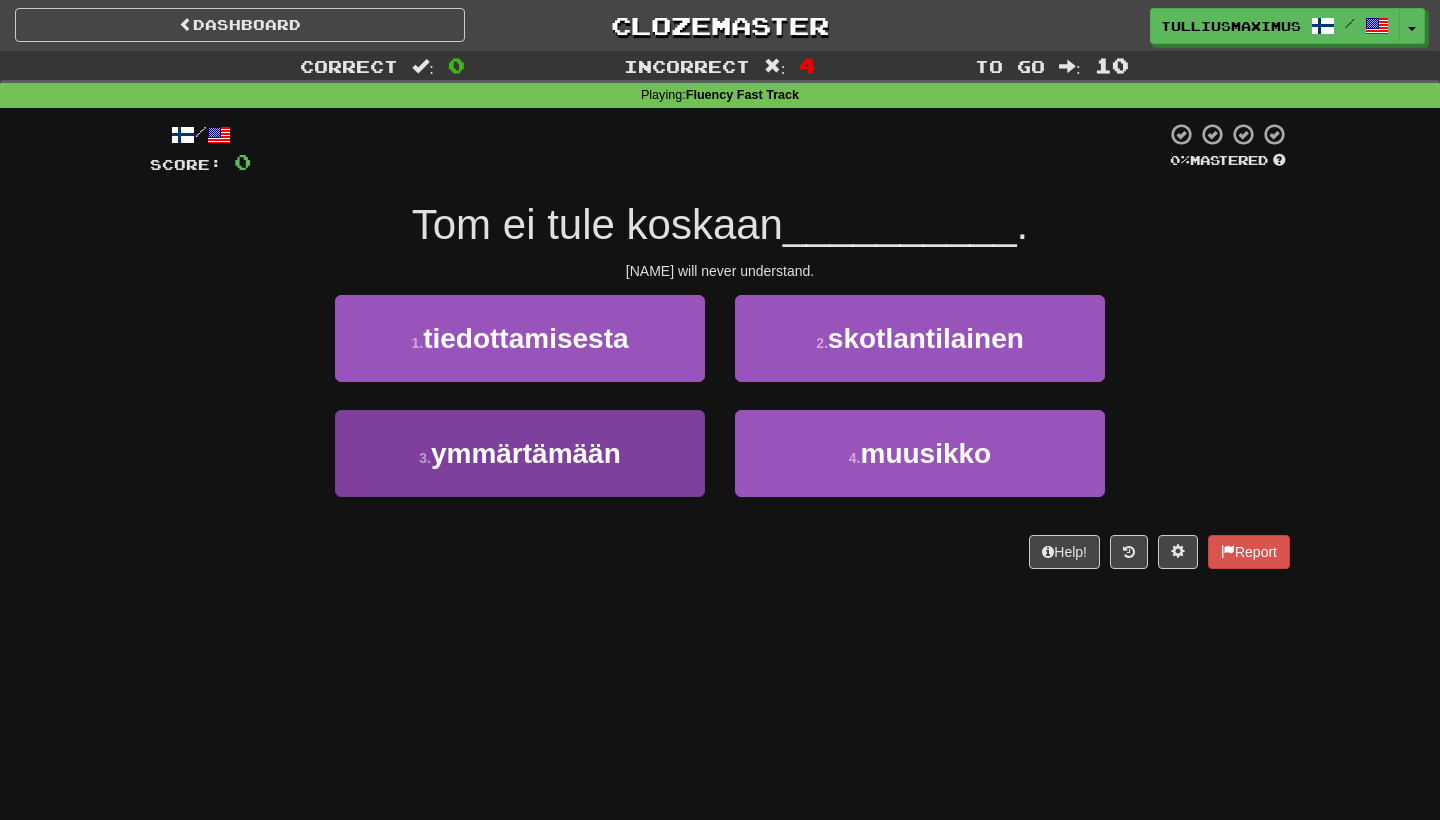 click on "3 .  ymmärtämään" at bounding box center [520, 453] 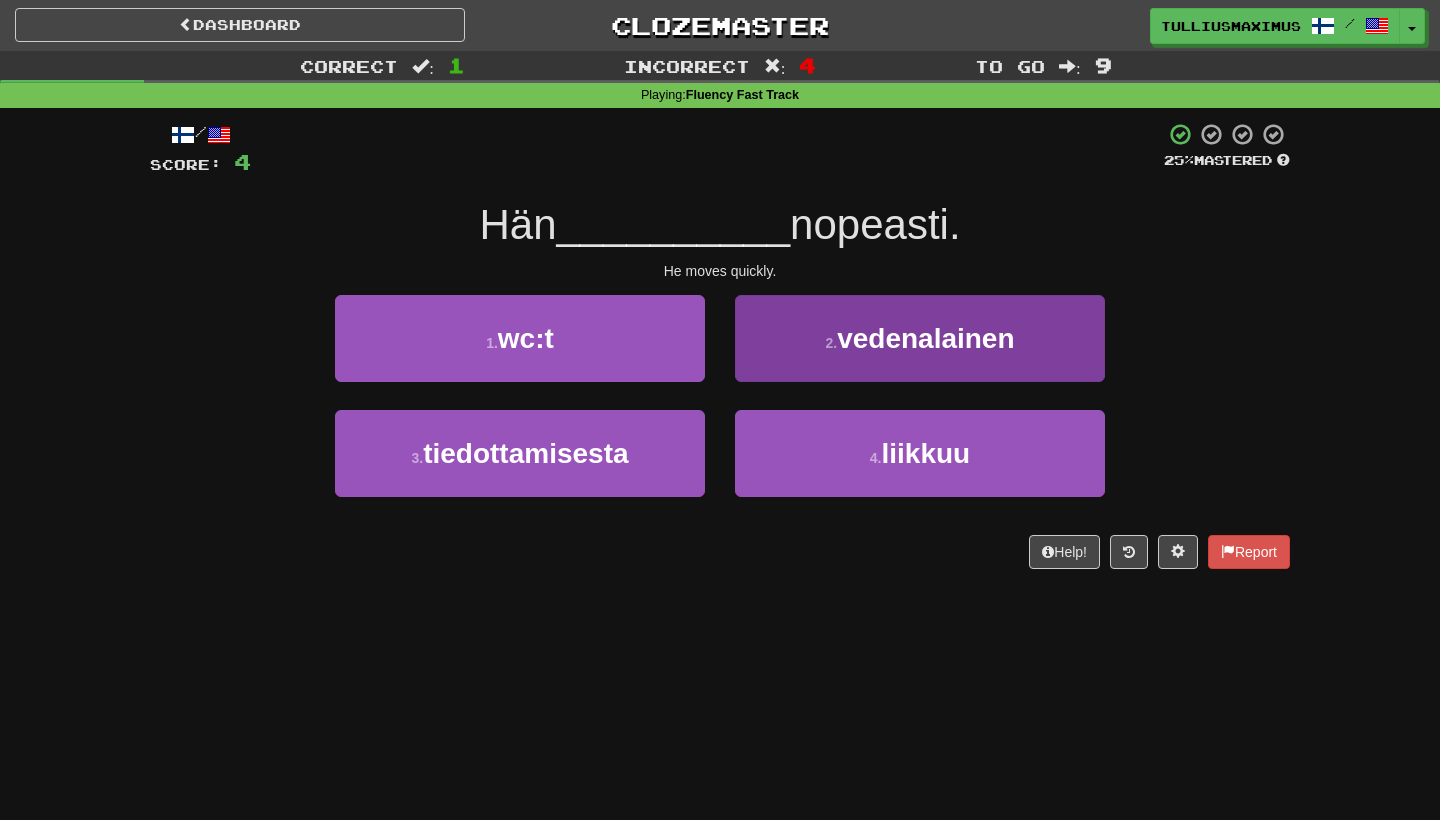 click on "2 .  vedenalainen" at bounding box center [920, 338] 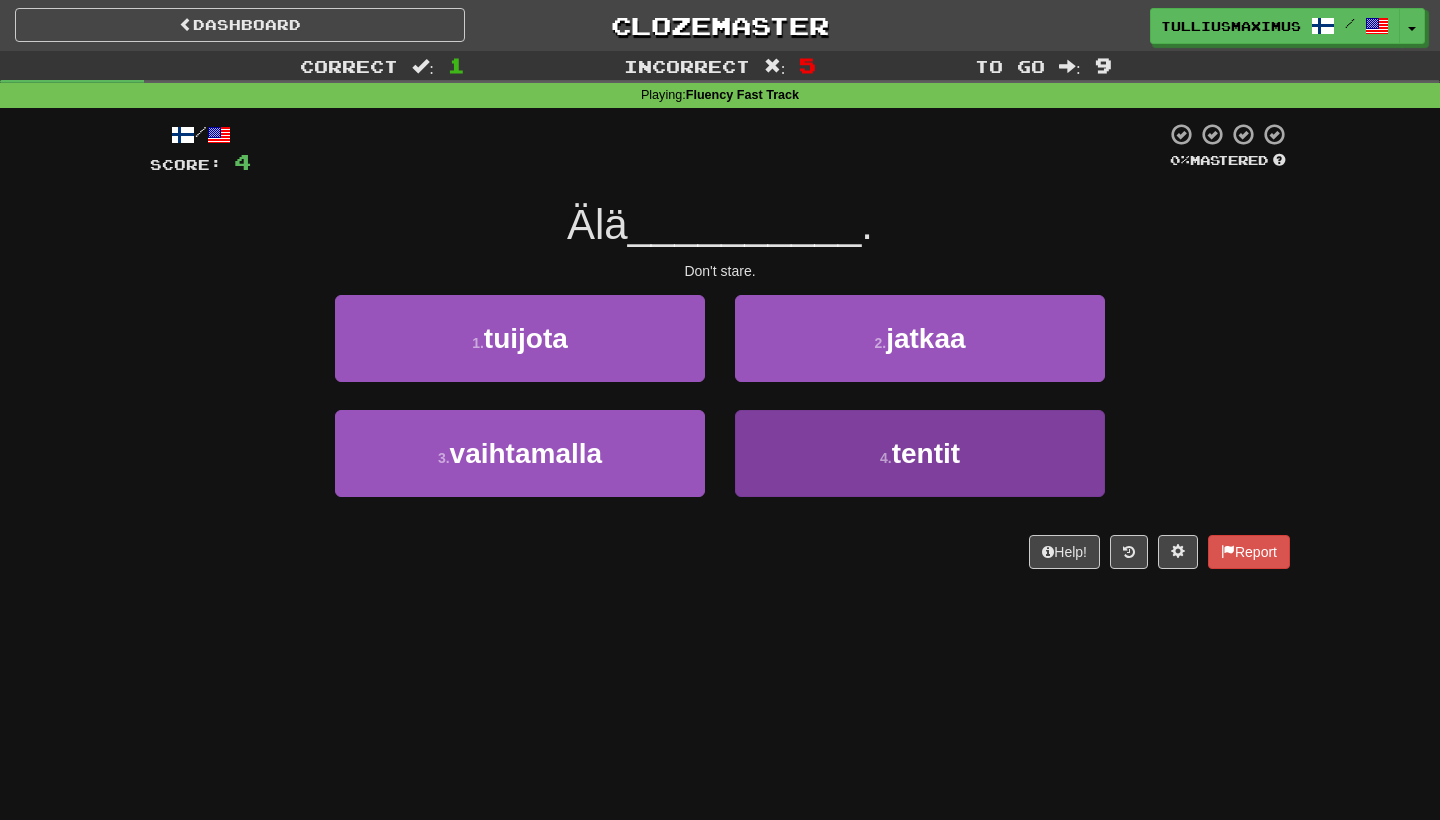 click on "4 .  tentit" at bounding box center (920, 453) 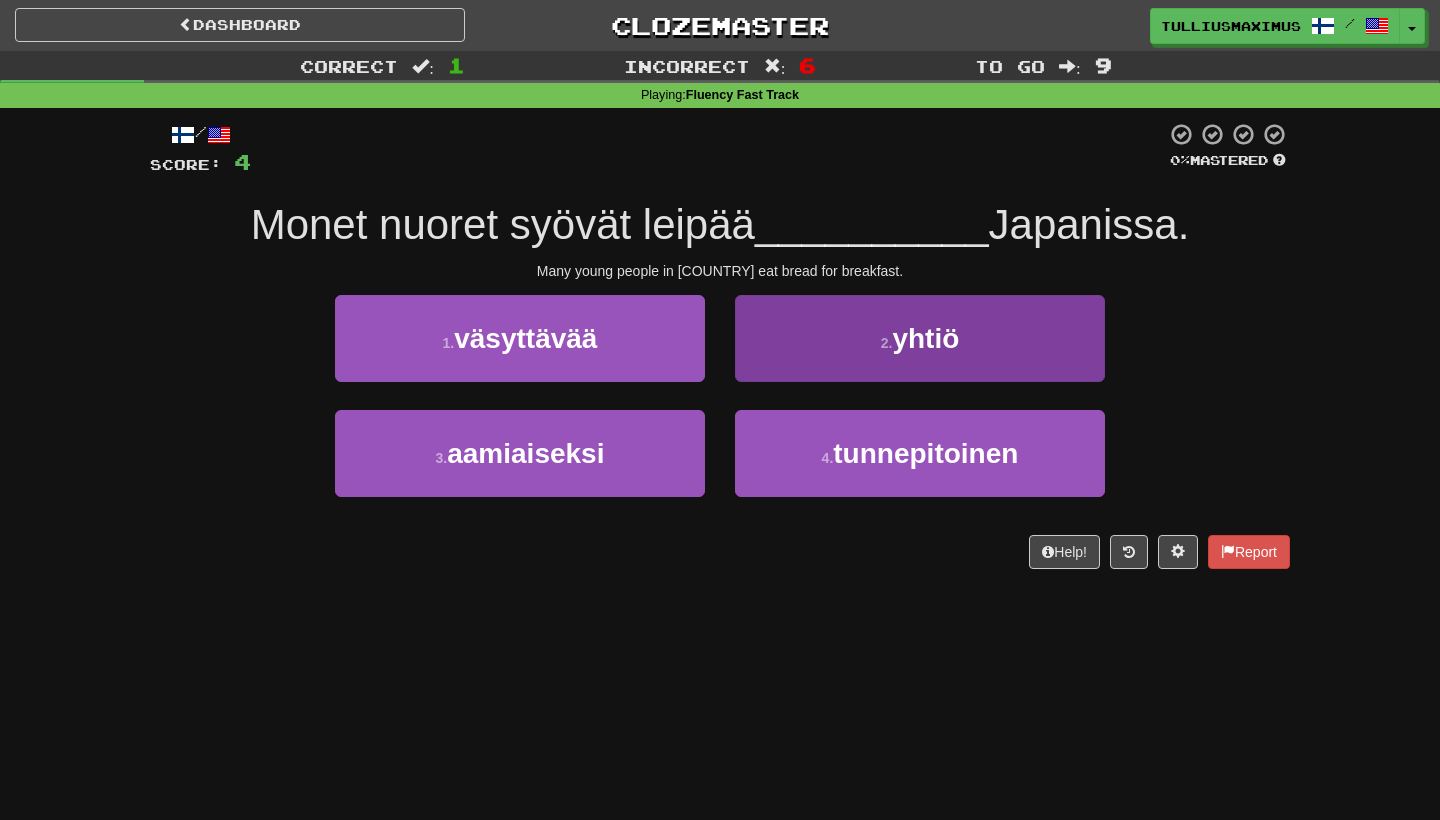 click on "2 .  yhtiö" at bounding box center (920, 338) 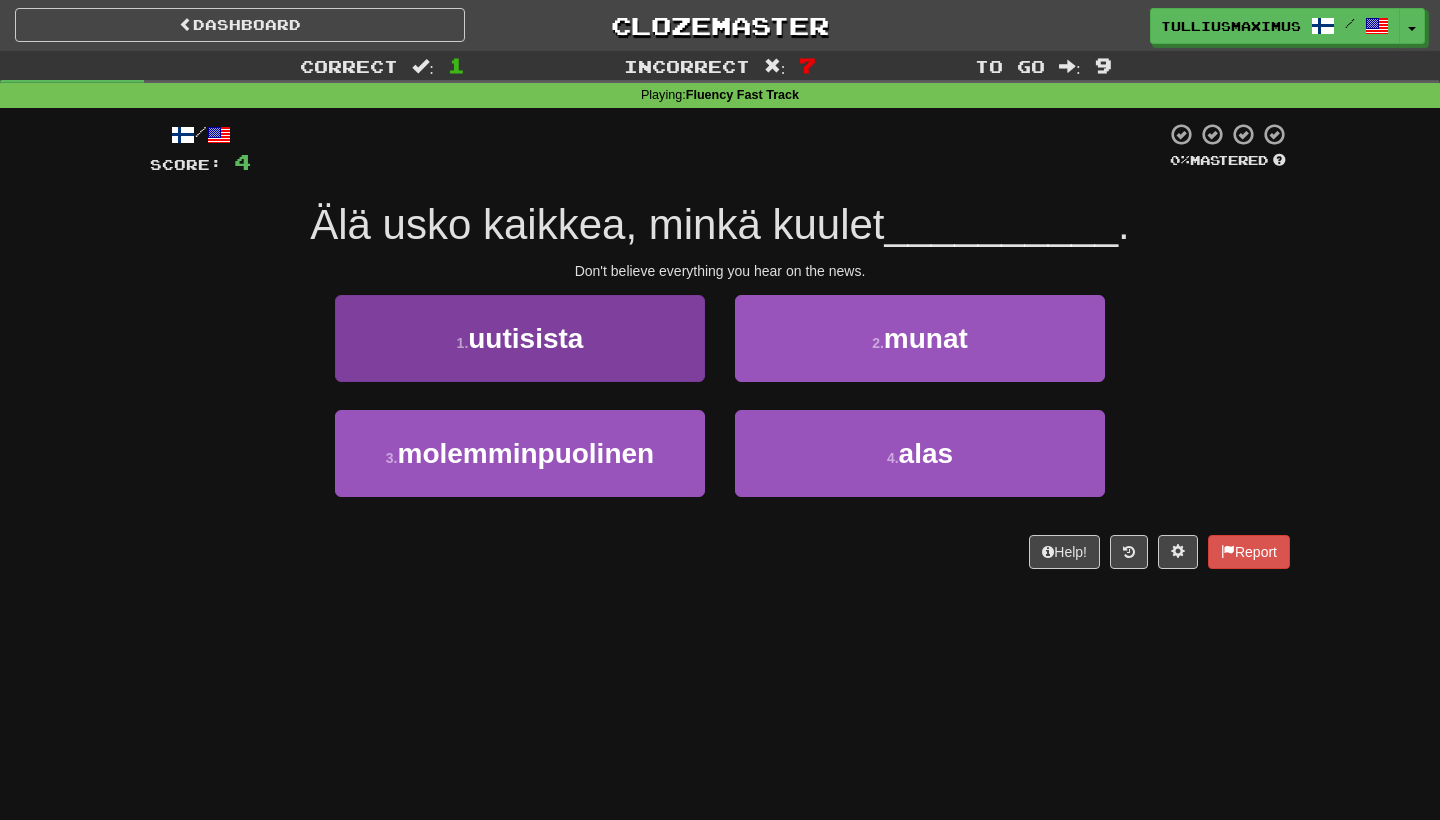 click on "1 .  uutisista" at bounding box center (520, 338) 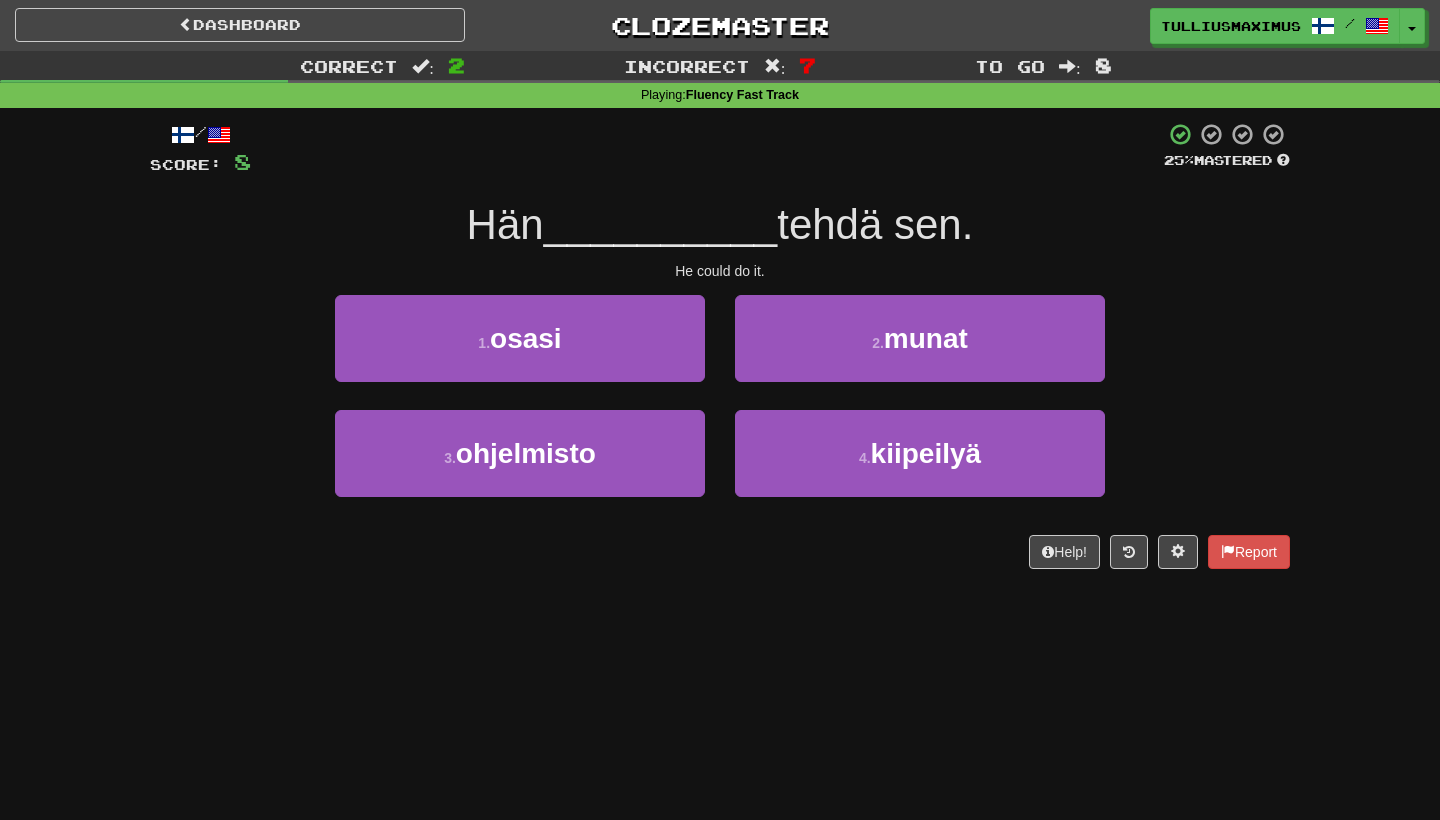 click on "1 .  osasi" at bounding box center [520, 338] 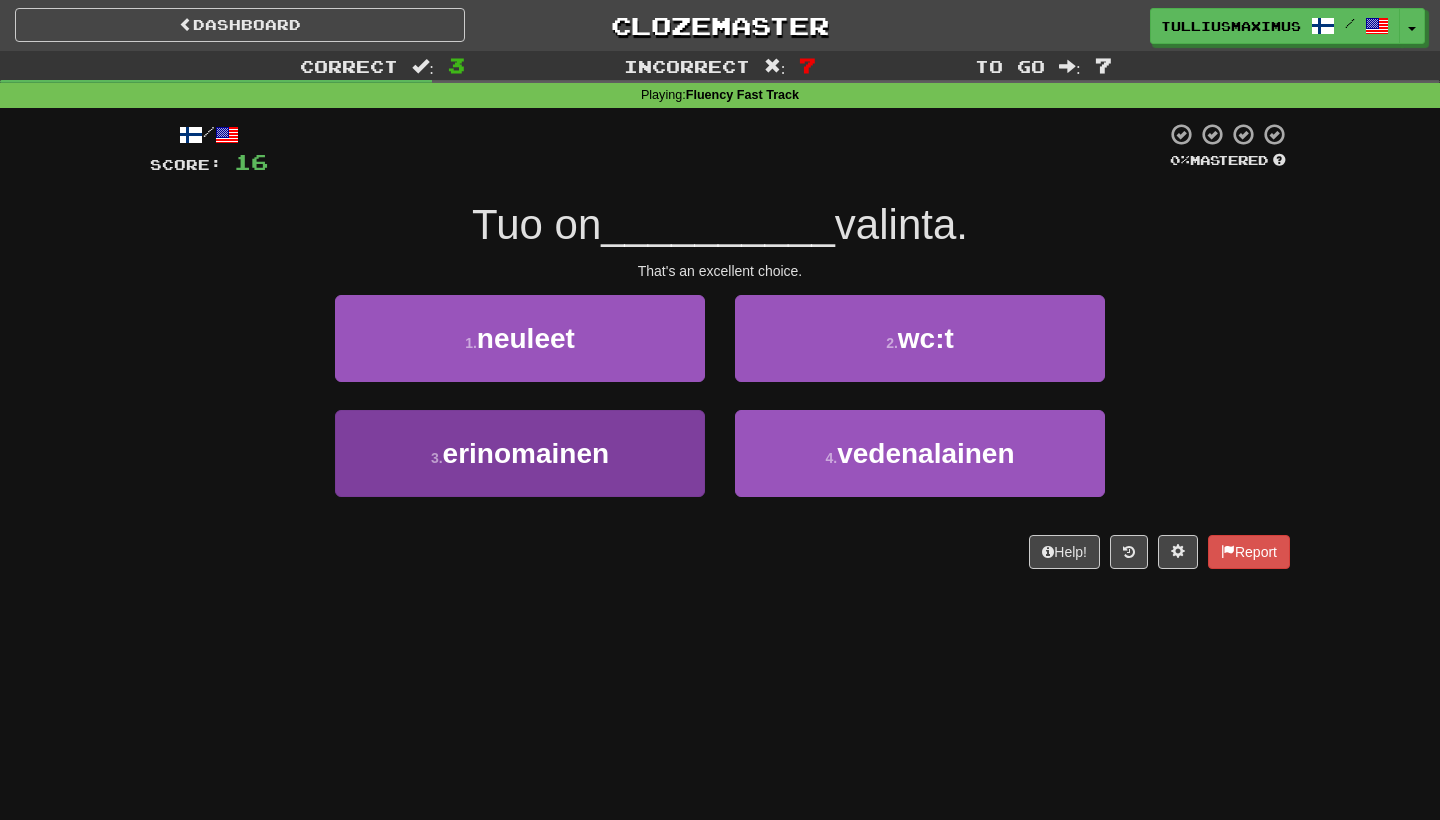 click on "3 .  erinomainen" at bounding box center [520, 453] 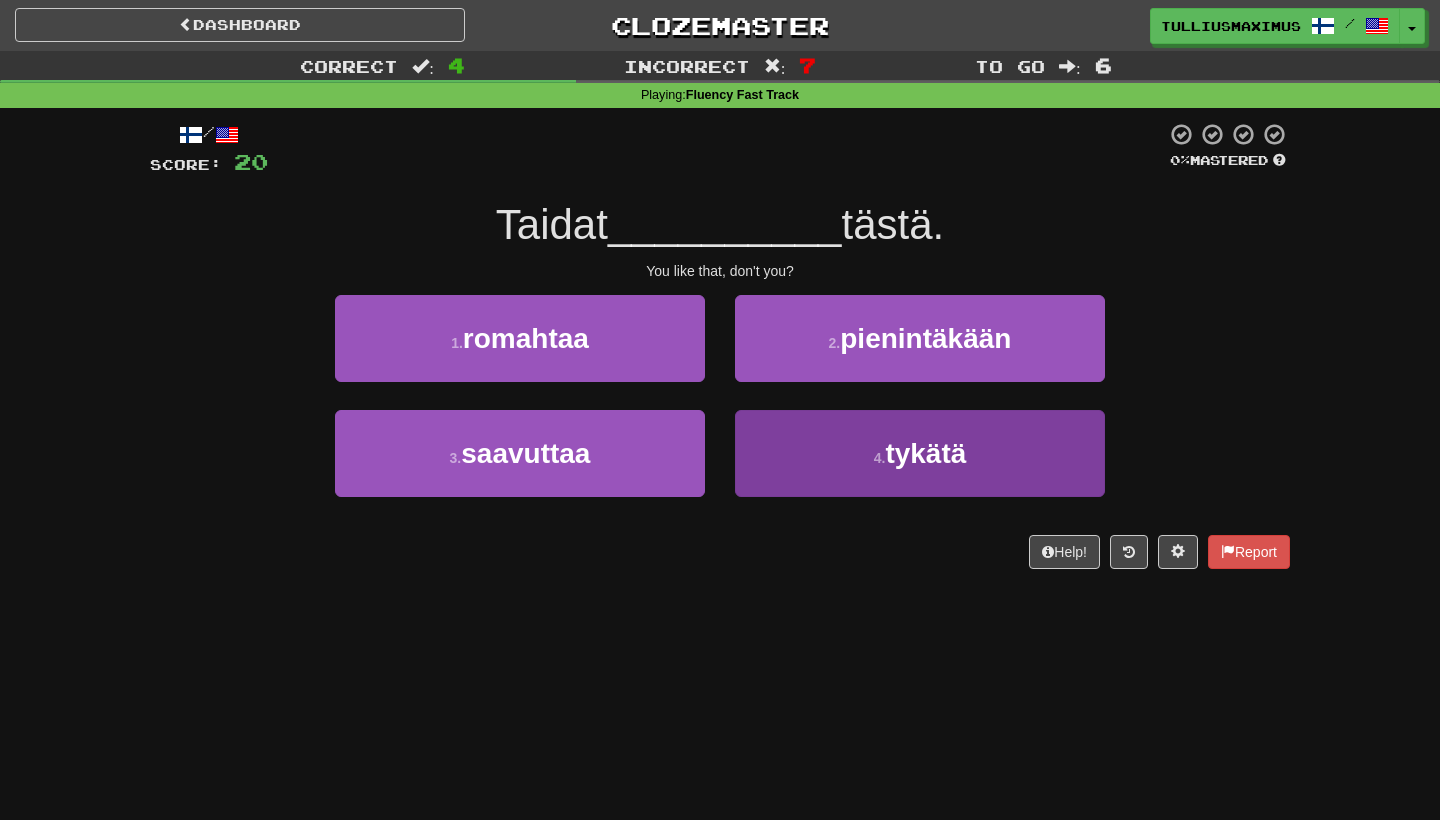 click on "4 .  tykätä" at bounding box center (920, 453) 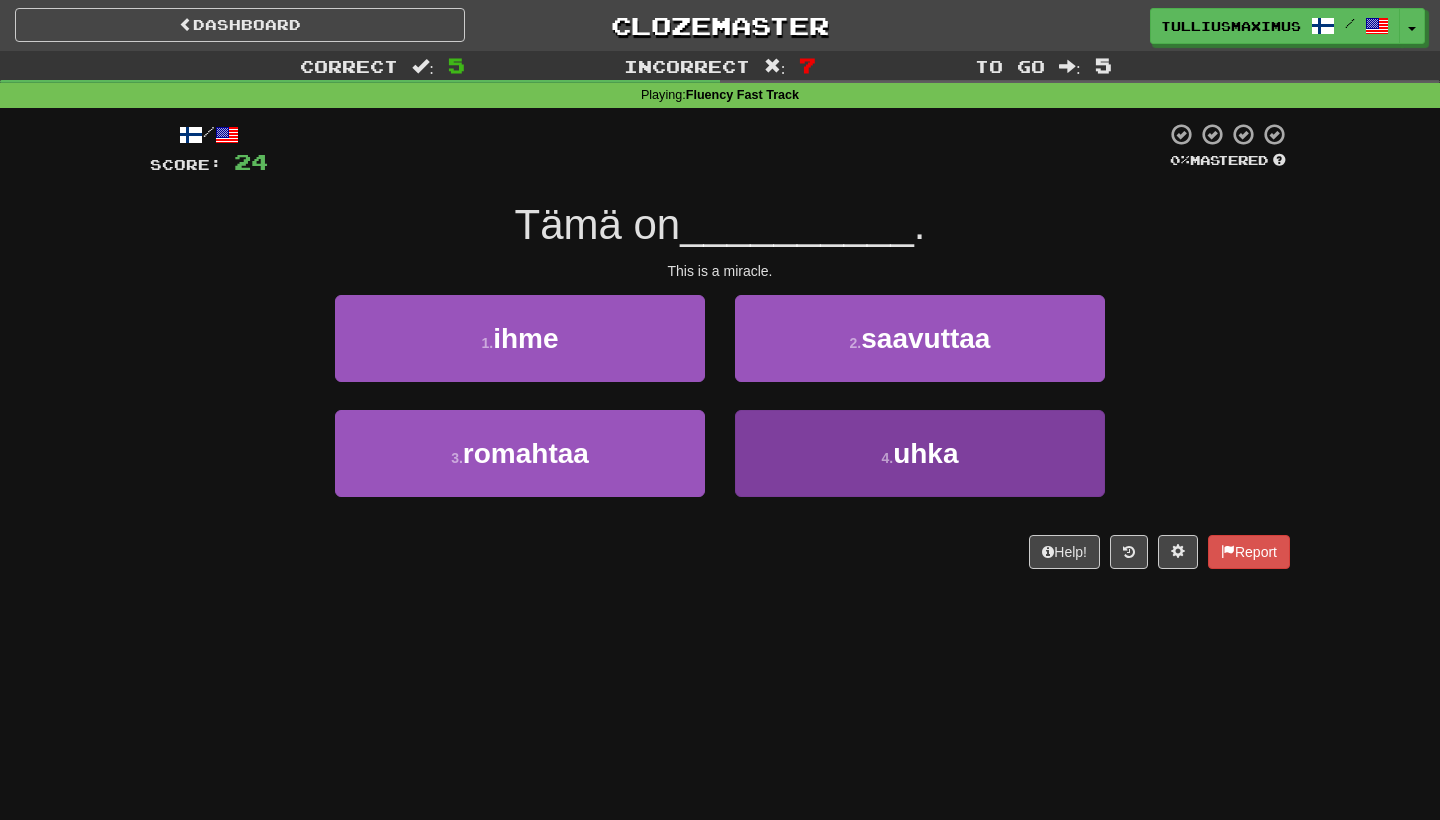 click on "4 .  uhka" at bounding box center [920, 453] 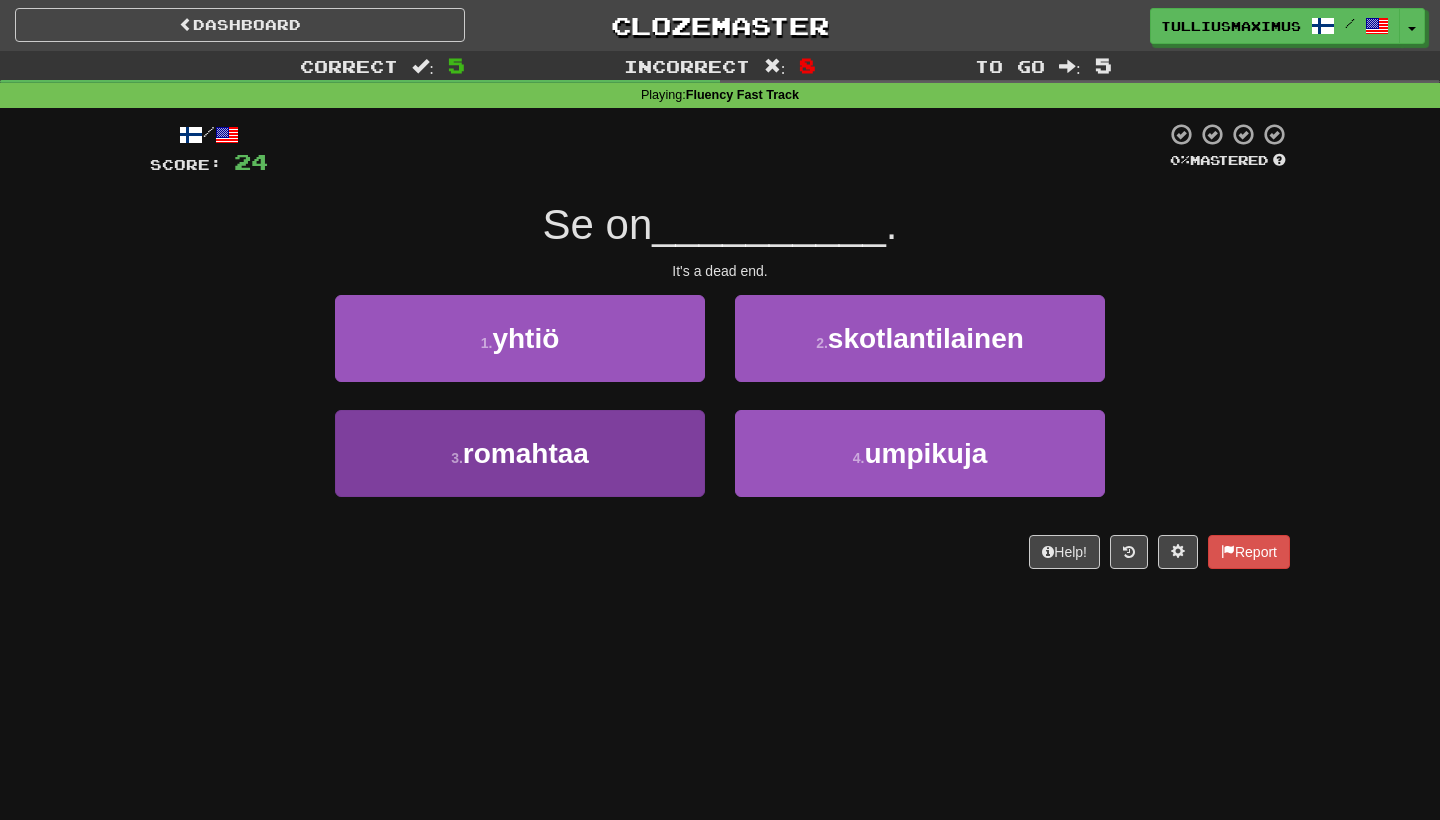 click on "3 .  romahtaa" at bounding box center (520, 453) 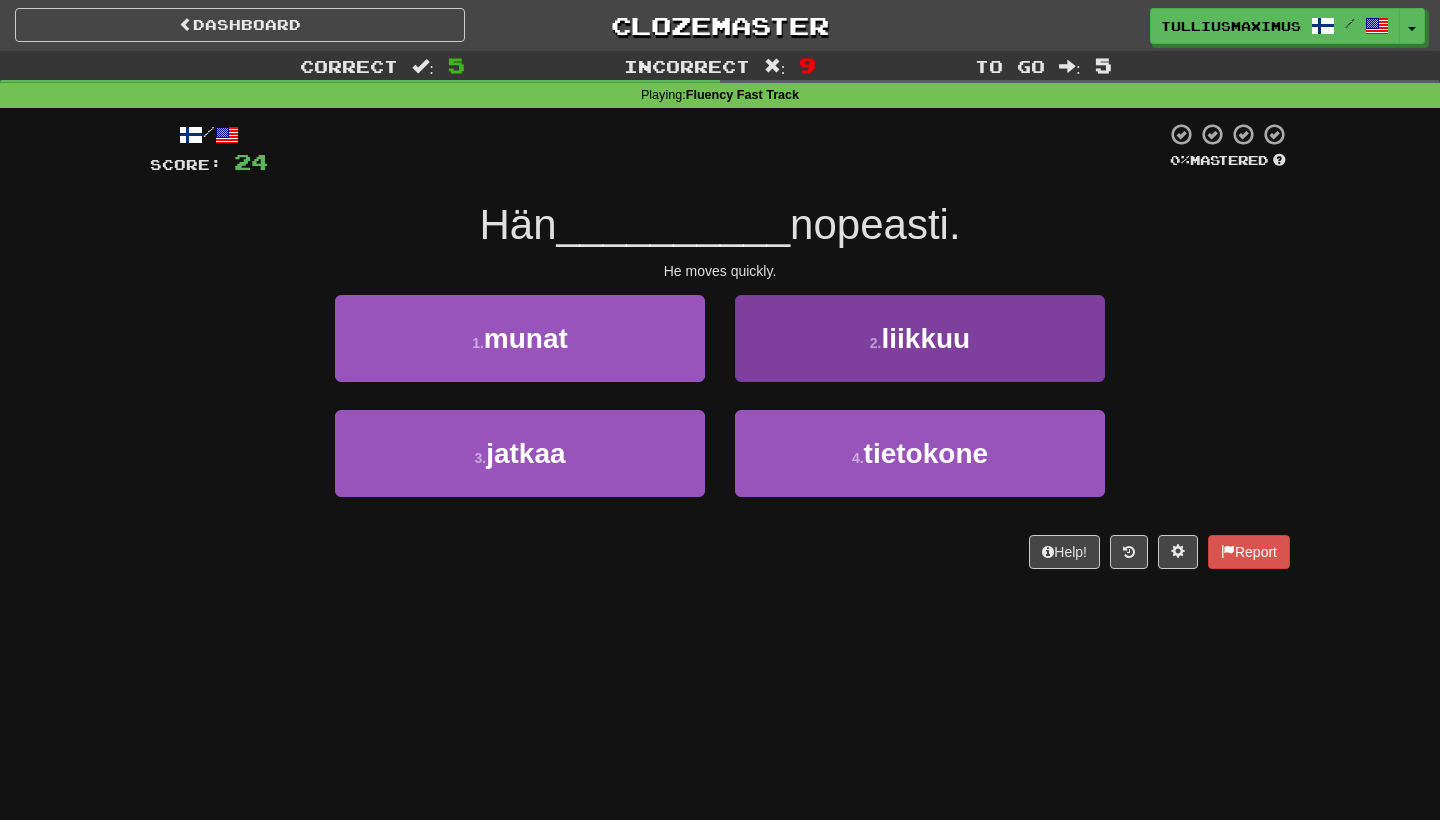 click on "2 .  liikkuu" at bounding box center (920, 338) 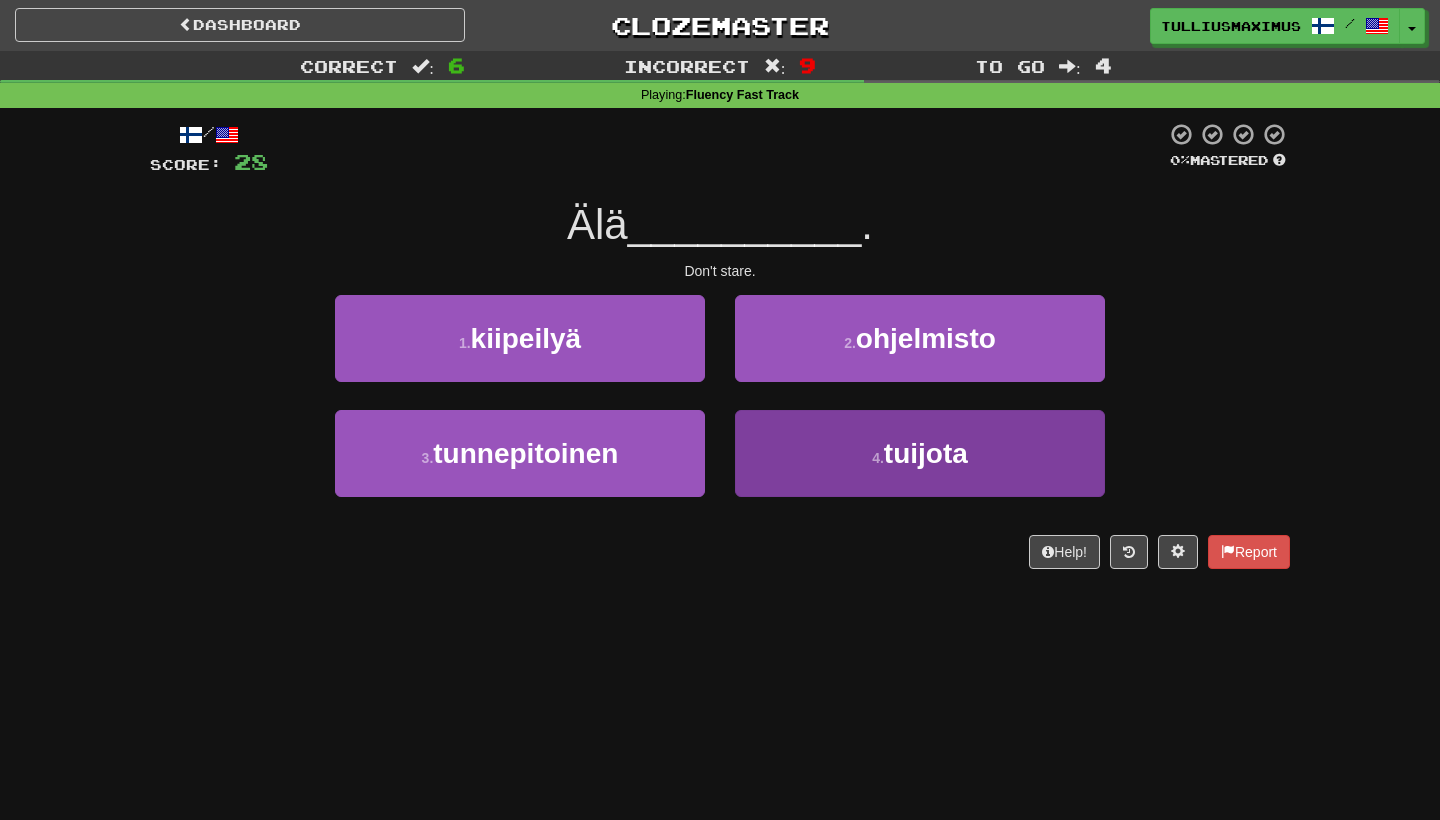 click on "4 .  tuijota" at bounding box center [920, 453] 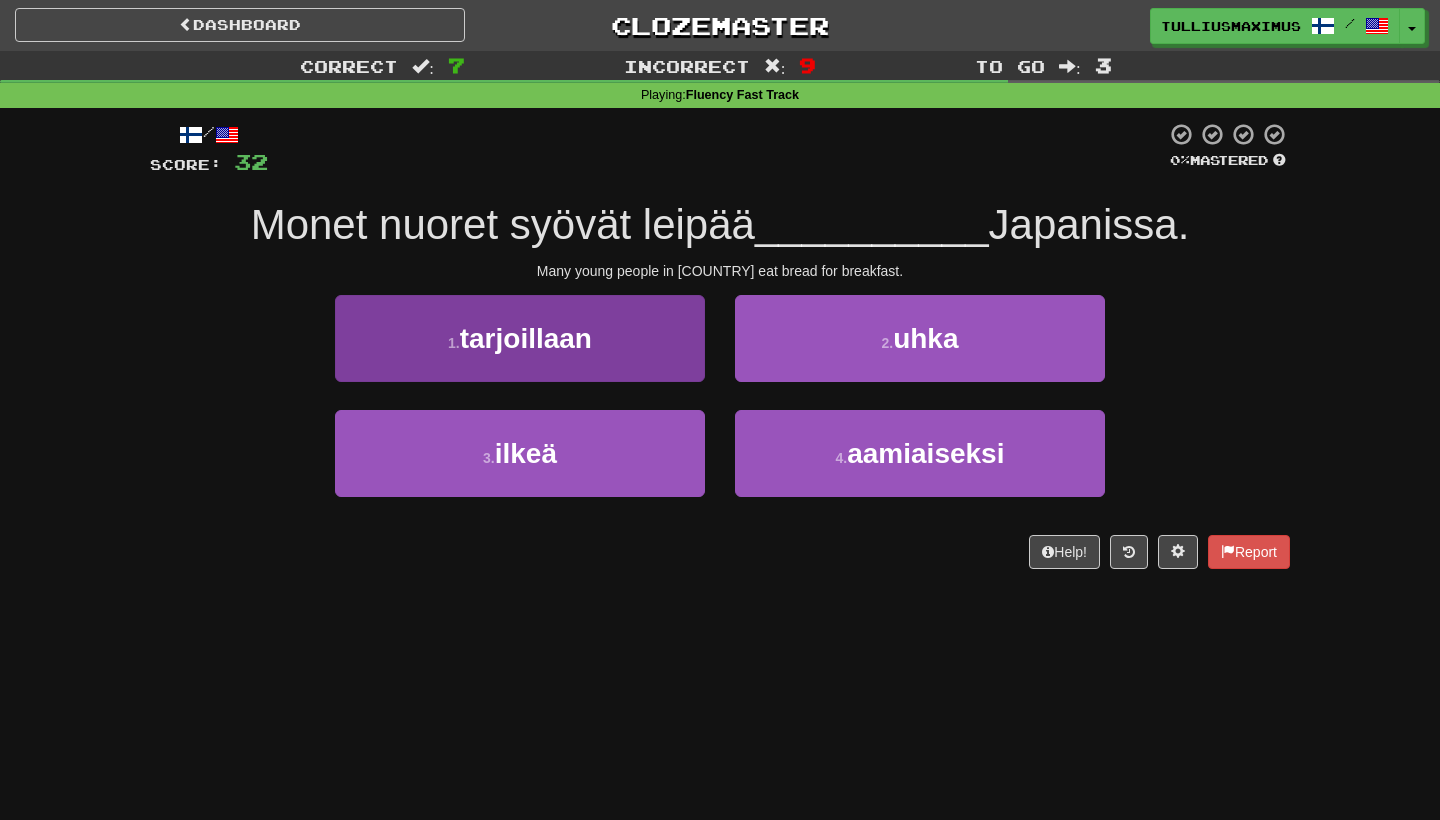 click on "1 .  tarjoillaan" at bounding box center [520, 338] 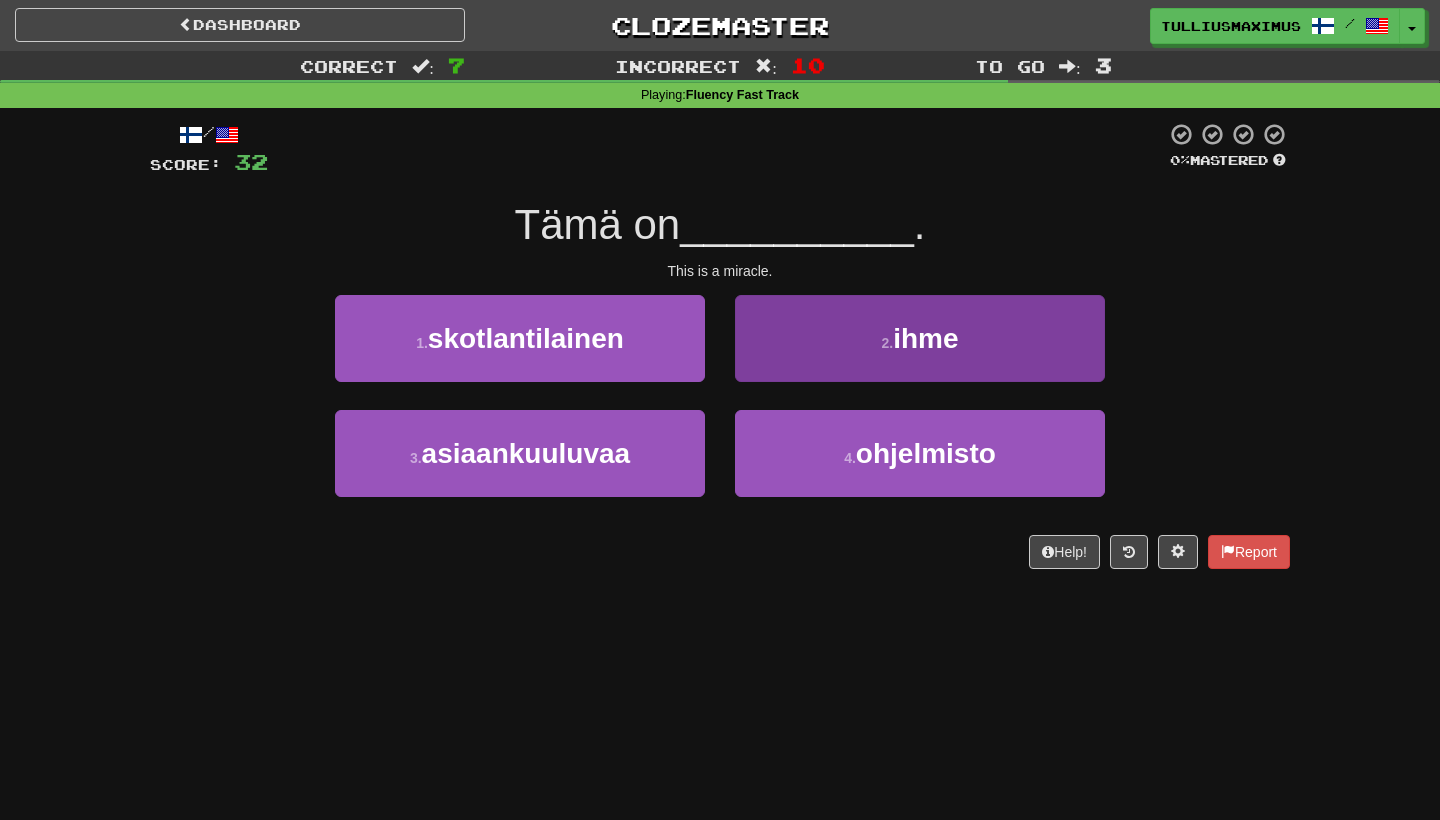 click on "2 .  ihme" at bounding box center (920, 338) 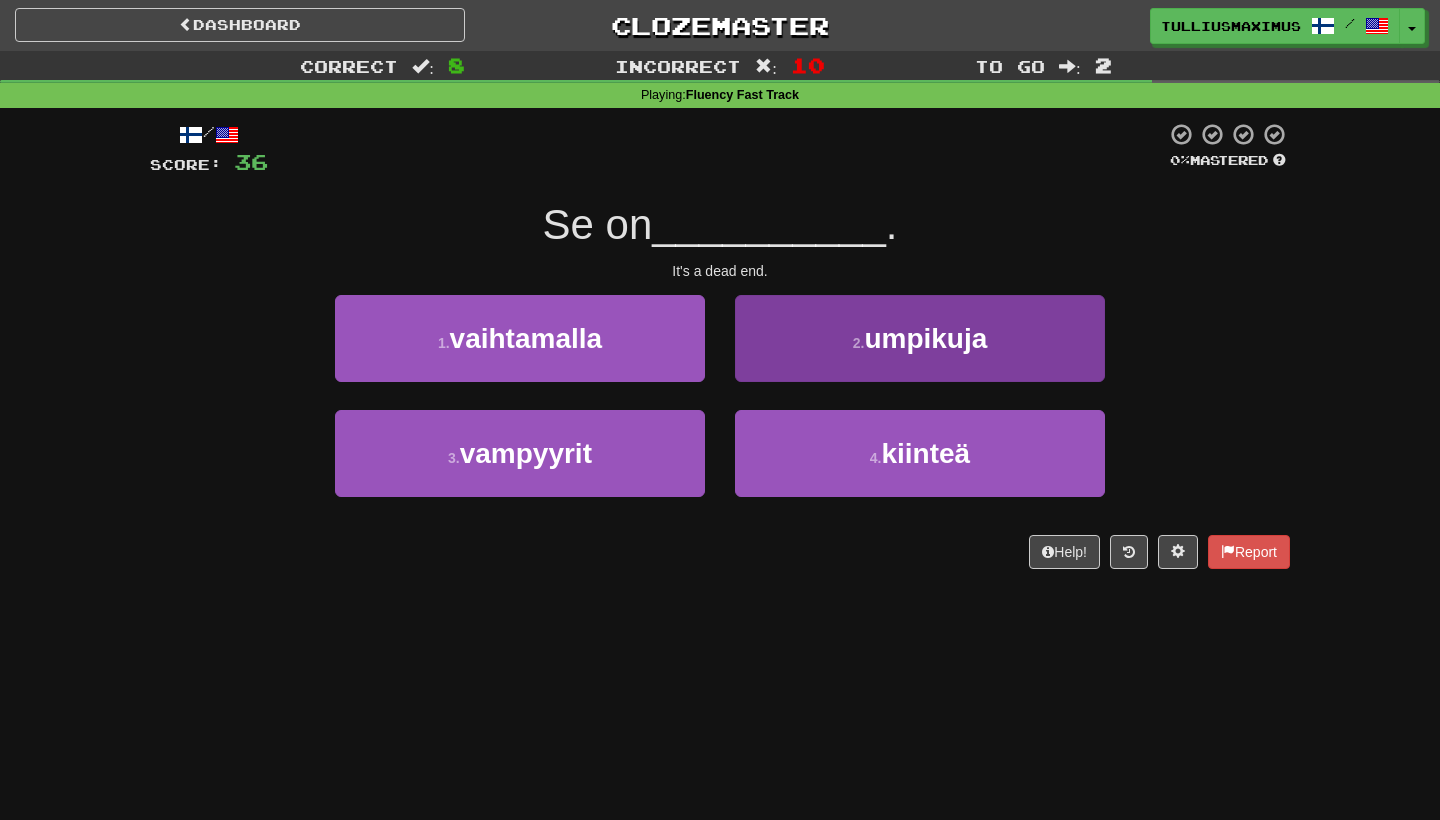 click on "2 .  umpikuja" at bounding box center (920, 338) 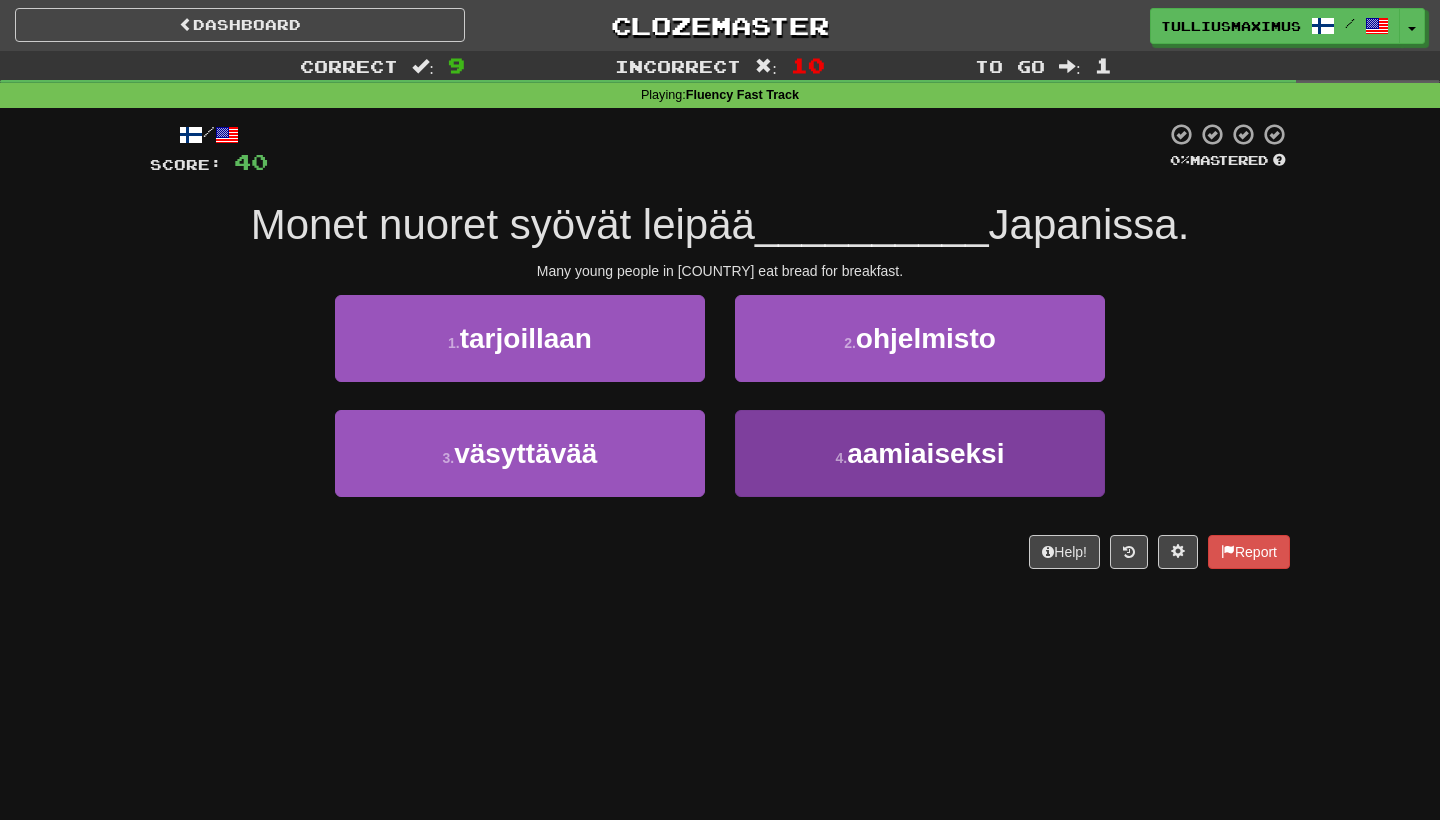click on "4 .  aamiaiseksi" at bounding box center [920, 453] 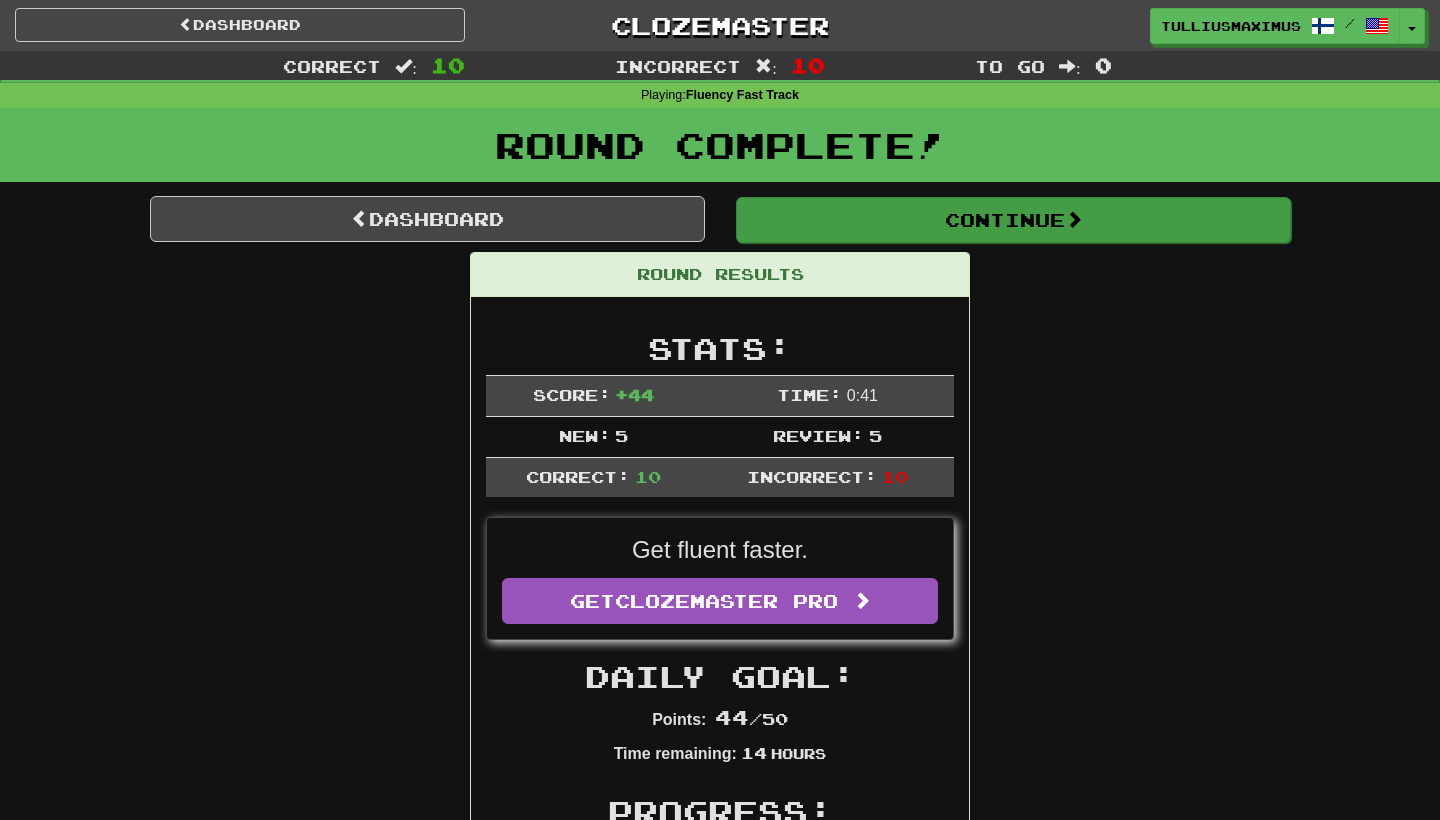 click on "Continue" at bounding box center (1013, 220) 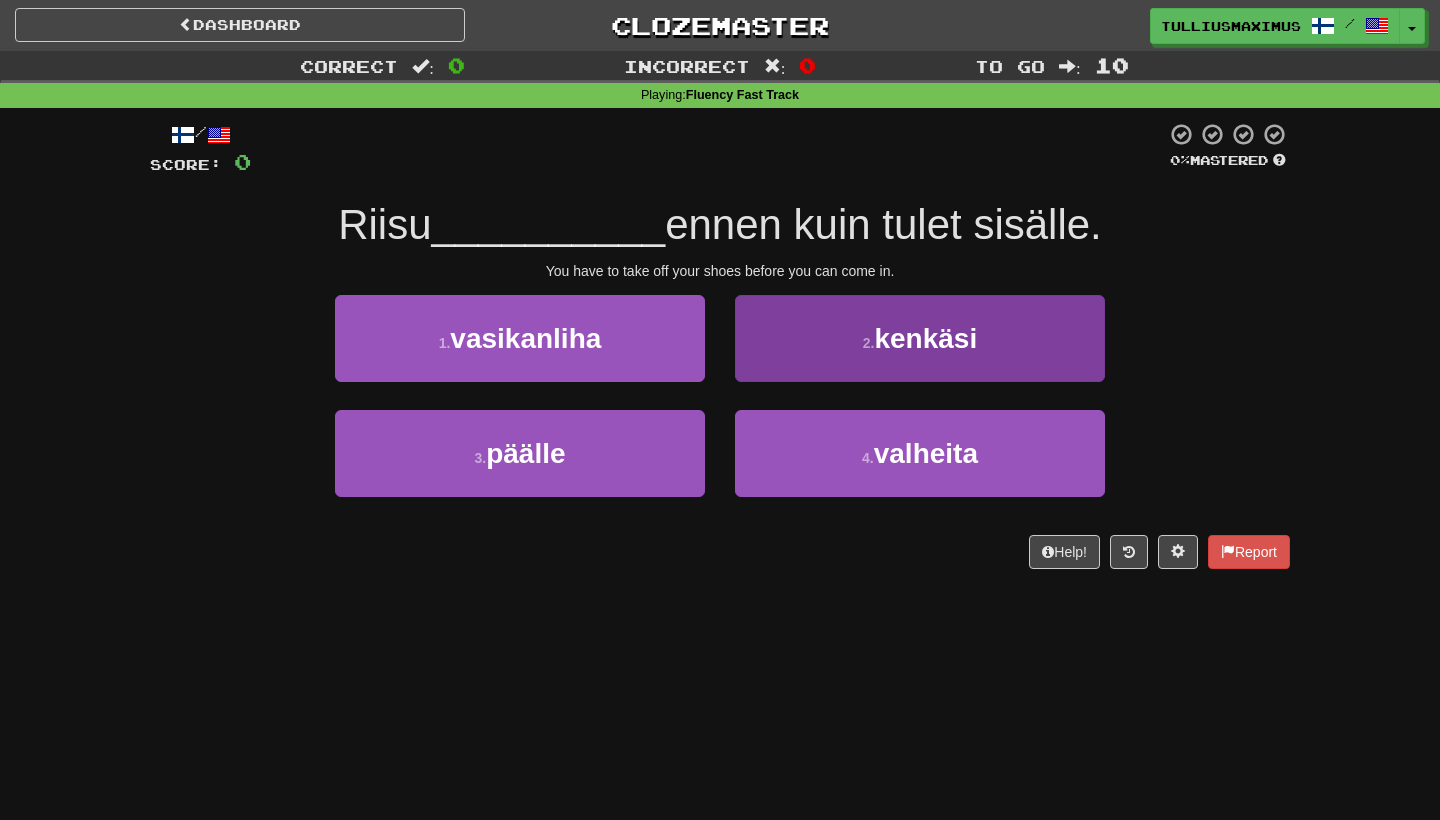 click on "2 .  kenkäsi" at bounding box center (920, 338) 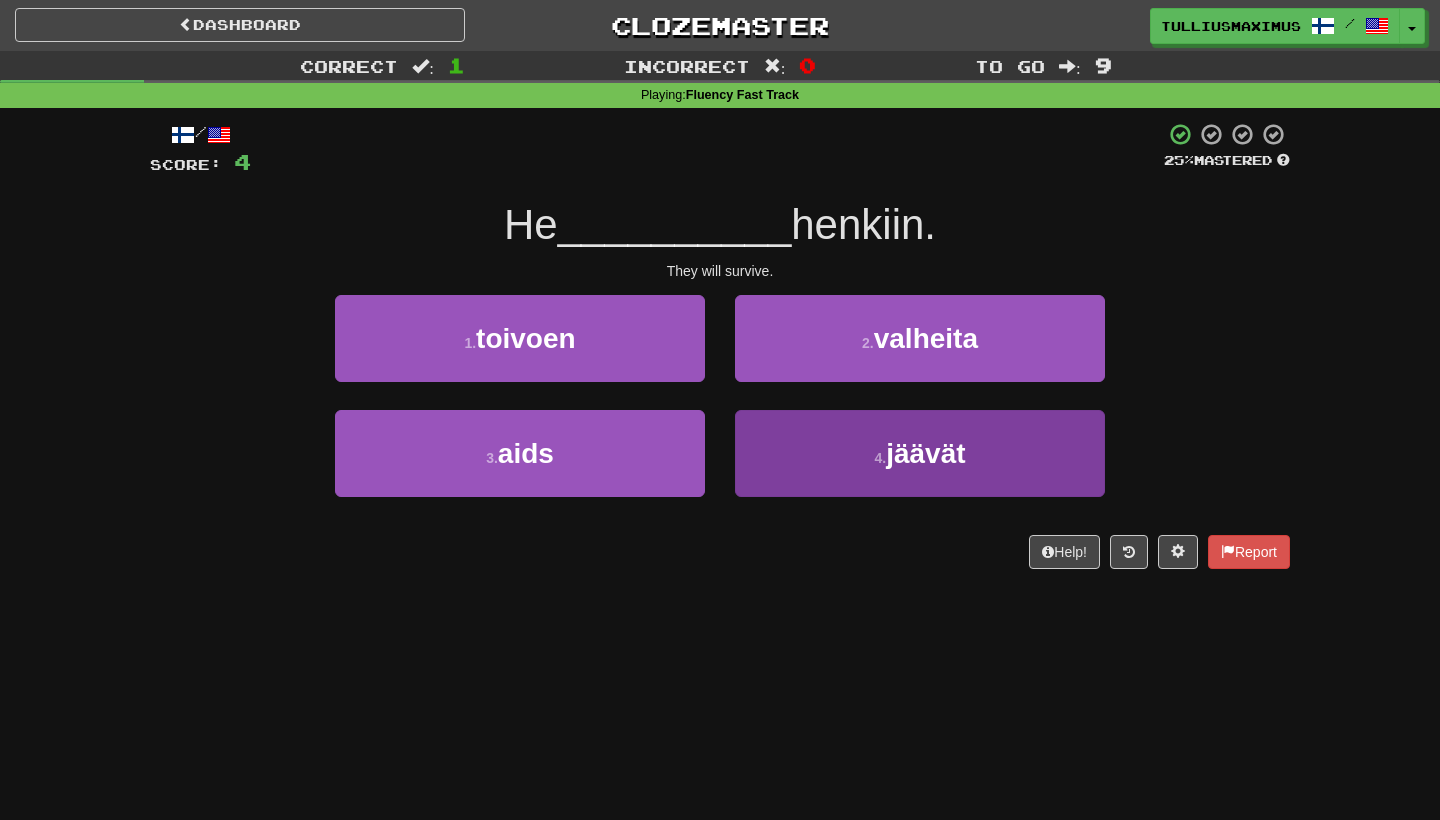 click on "4 .  jäävät" at bounding box center (920, 453) 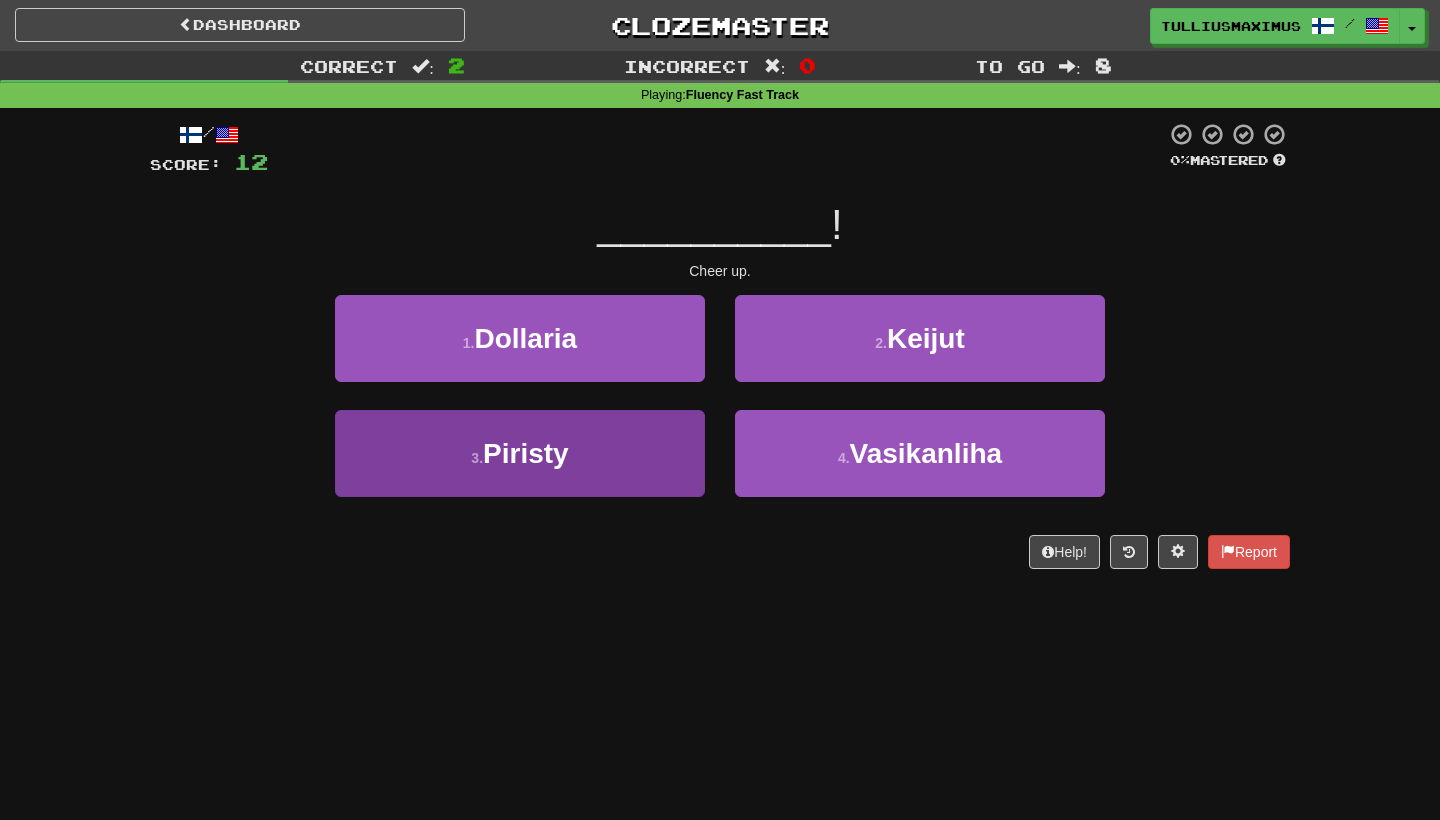 click on "3 .  Piristy" at bounding box center (520, 453) 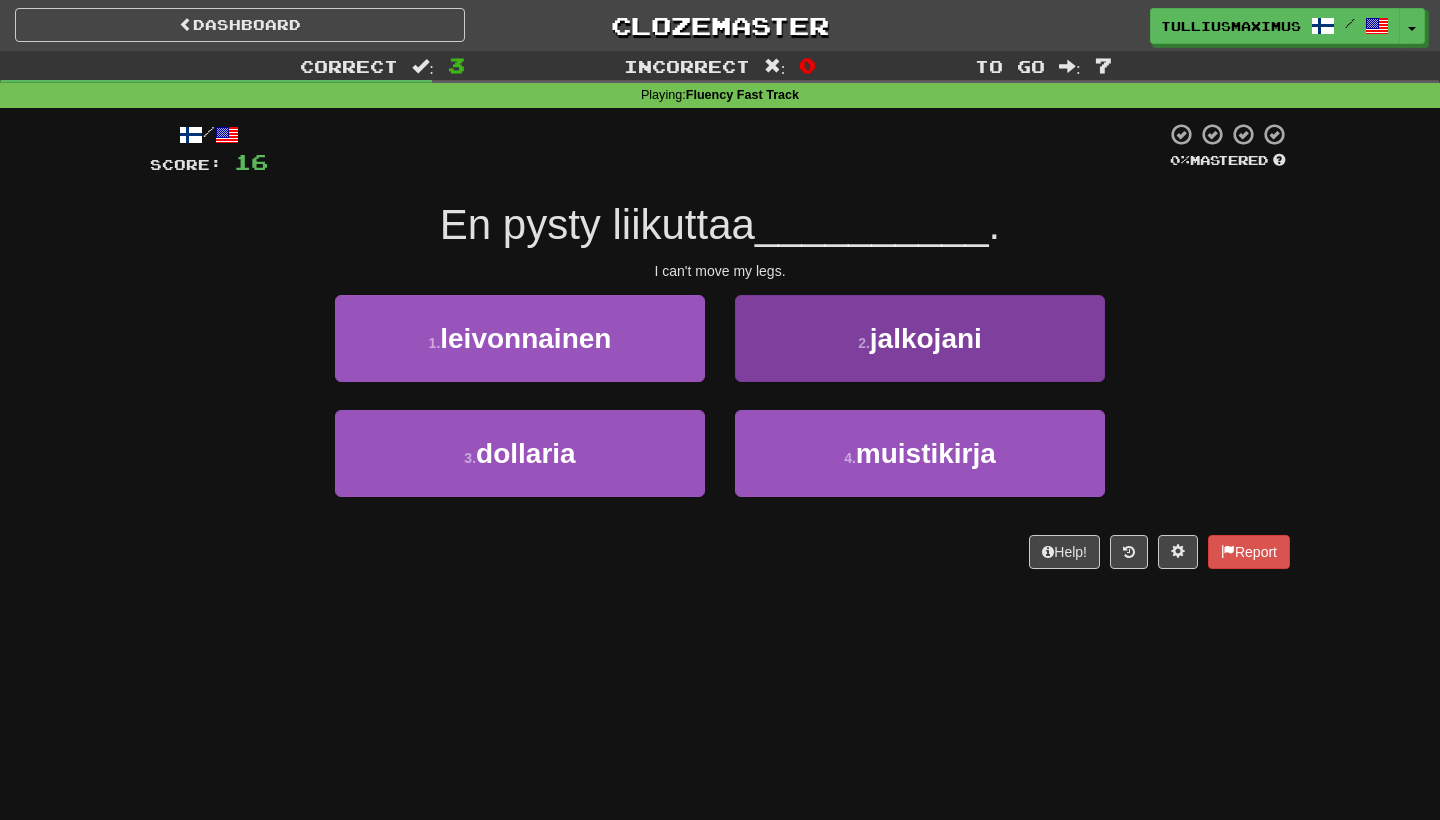 click on "2 .  jalkojani" at bounding box center (920, 338) 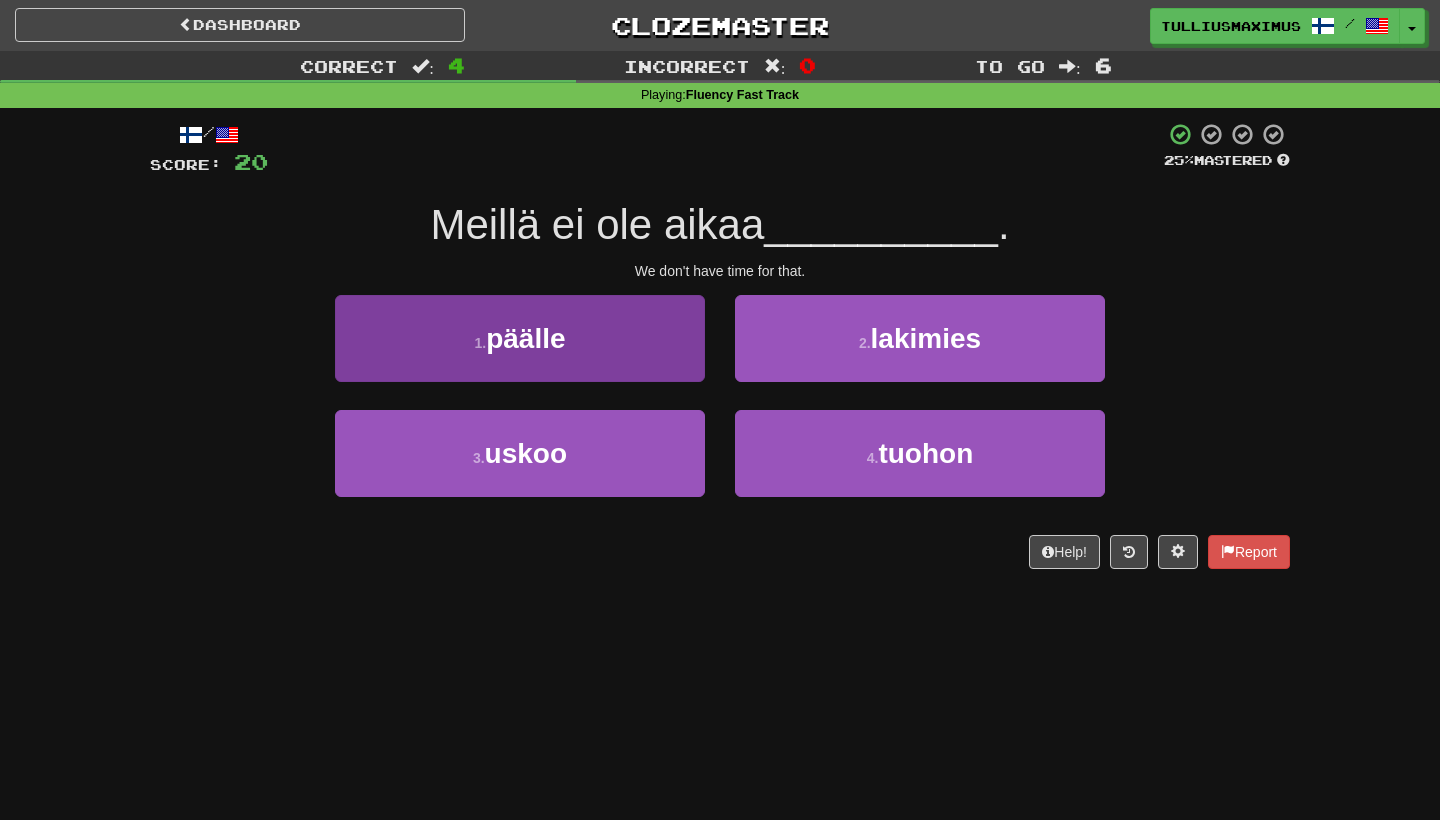 click on "1 .  päälle" at bounding box center (520, 338) 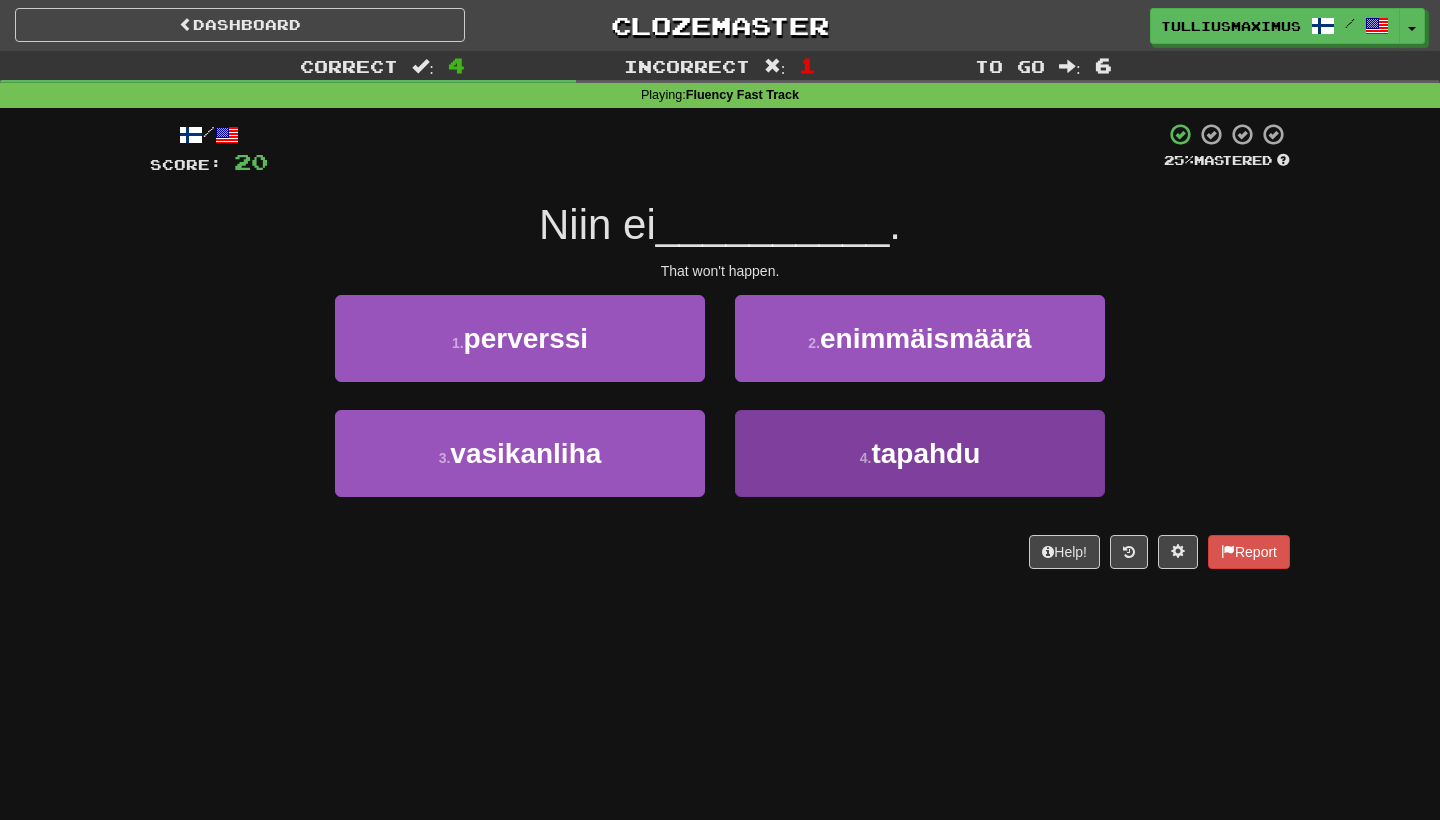click on "4 .  tapahdu" at bounding box center (920, 453) 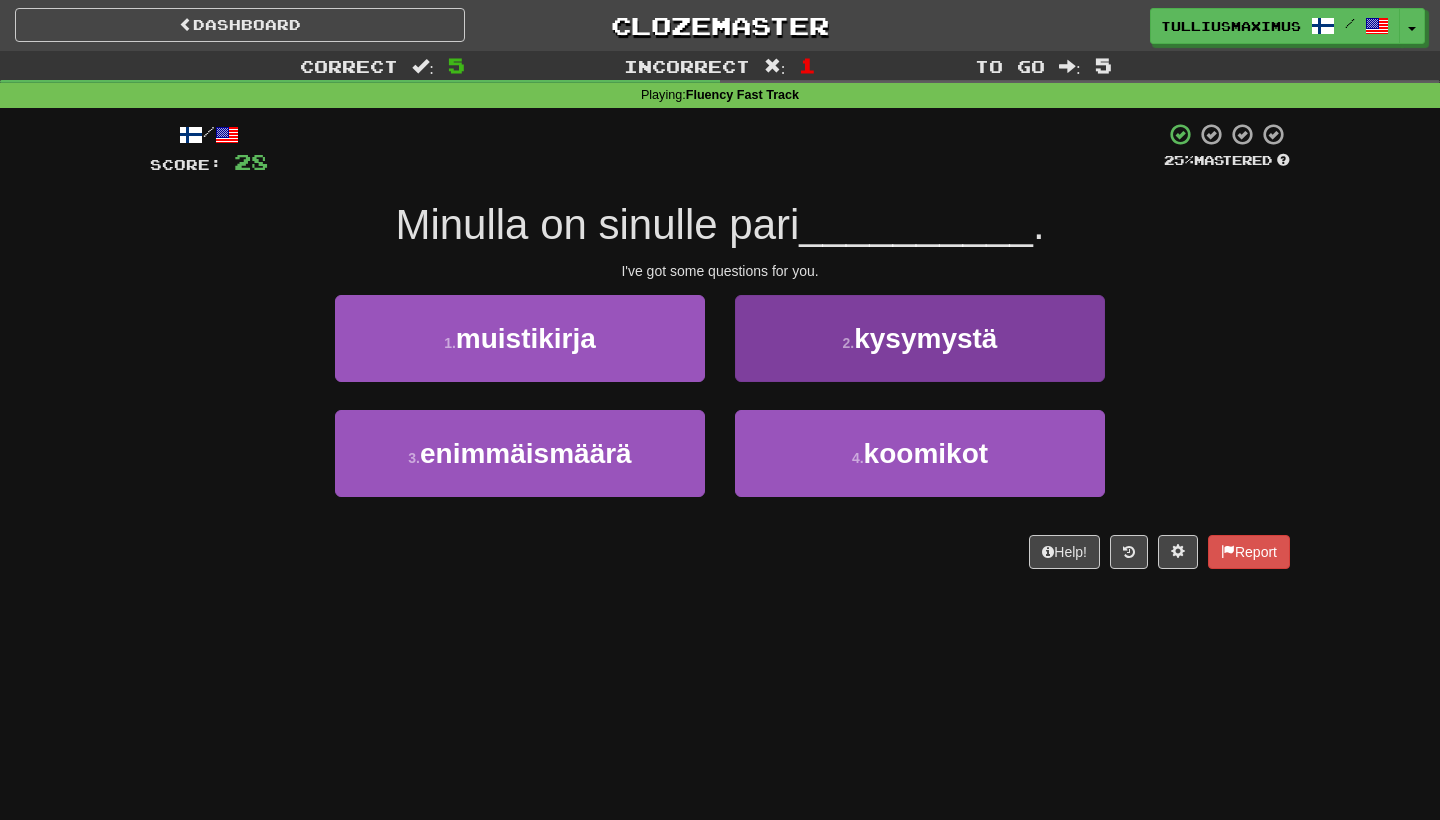 click on "kysymystä" at bounding box center (925, 338) 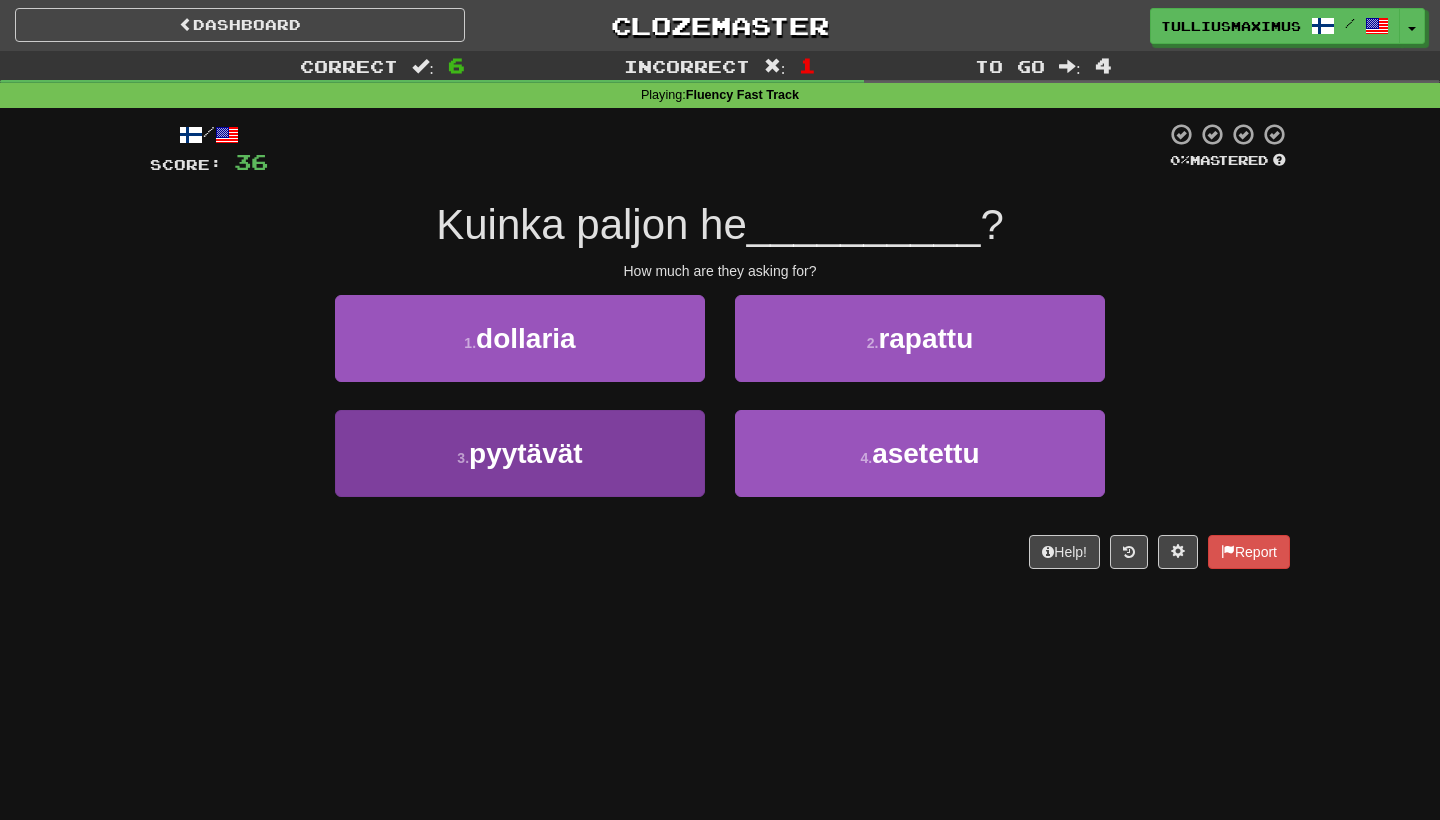 click on "3 .  pyytävät" at bounding box center [520, 453] 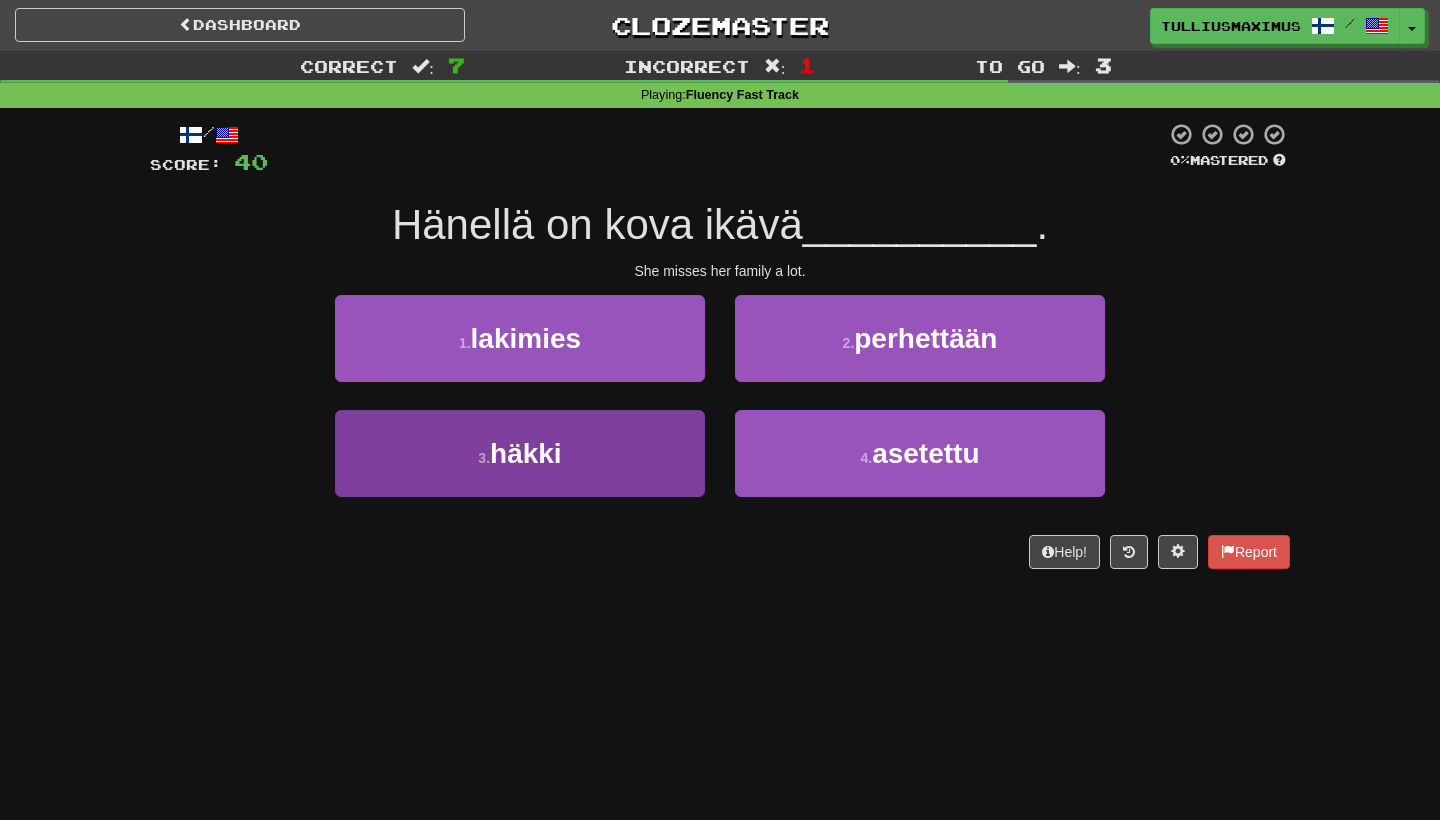 click on "3 .  häkki" at bounding box center (520, 453) 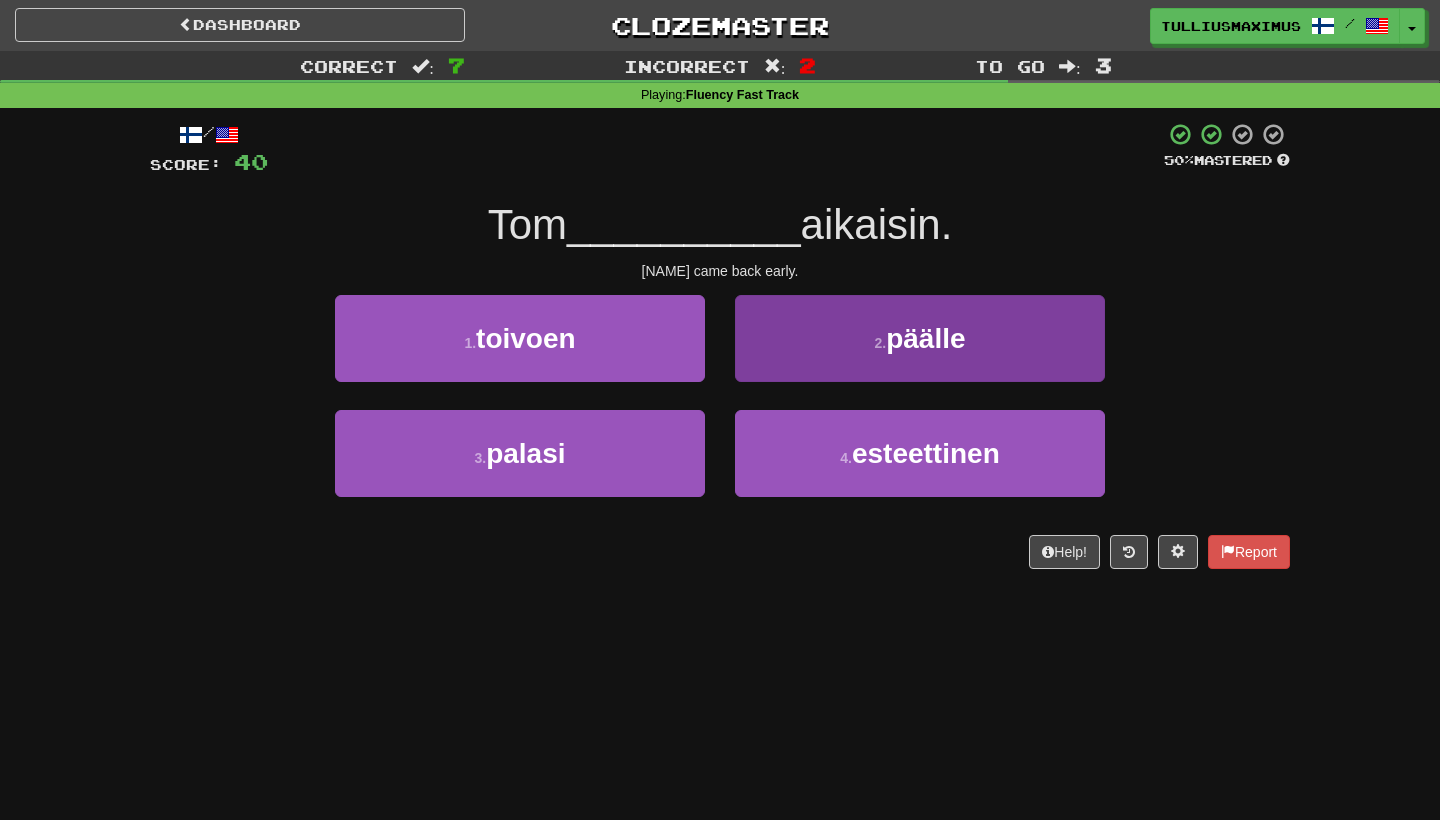click on "2 .  päälle" at bounding box center (920, 338) 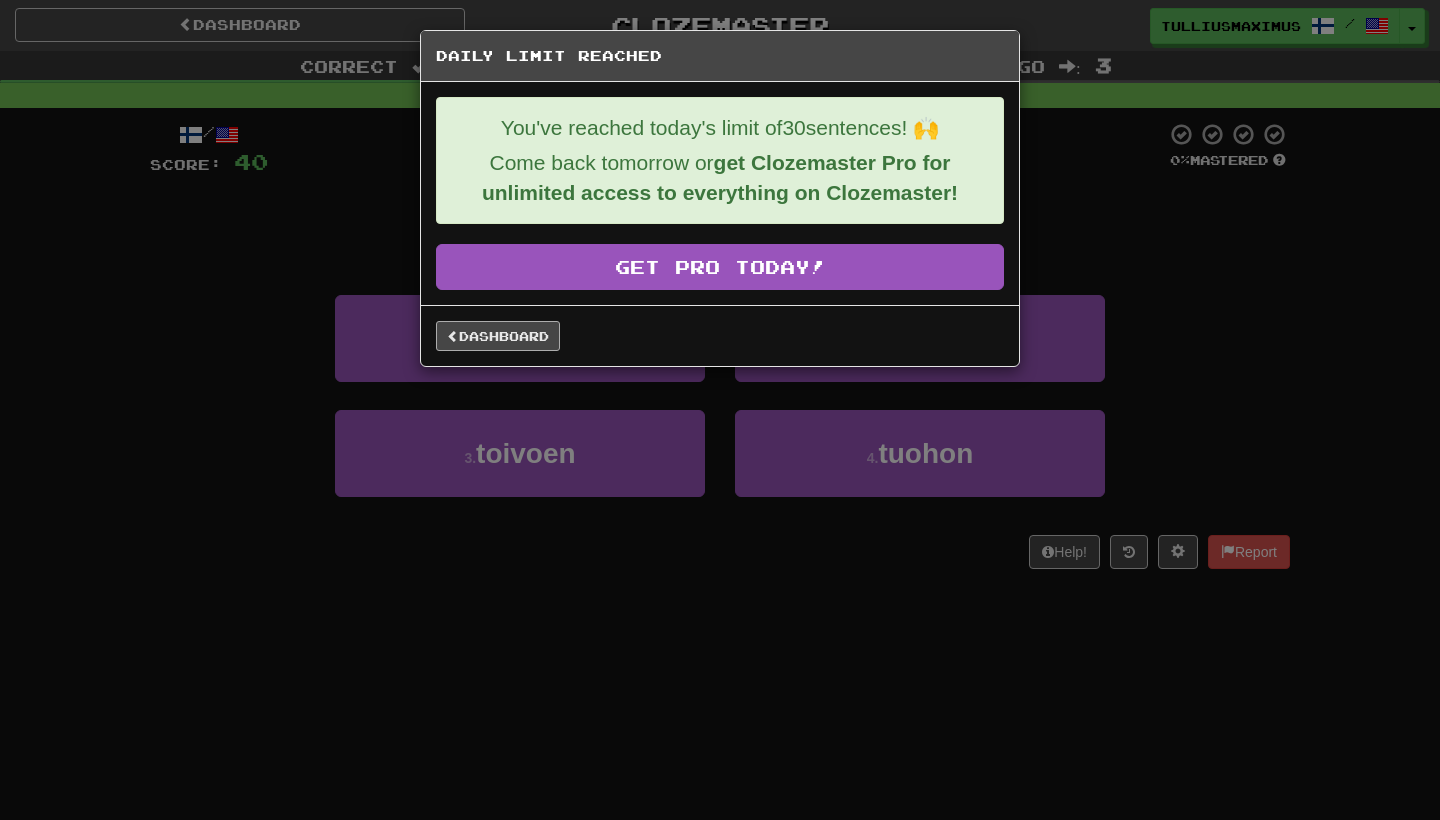 click on "Dashboard" at bounding box center (498, 336) 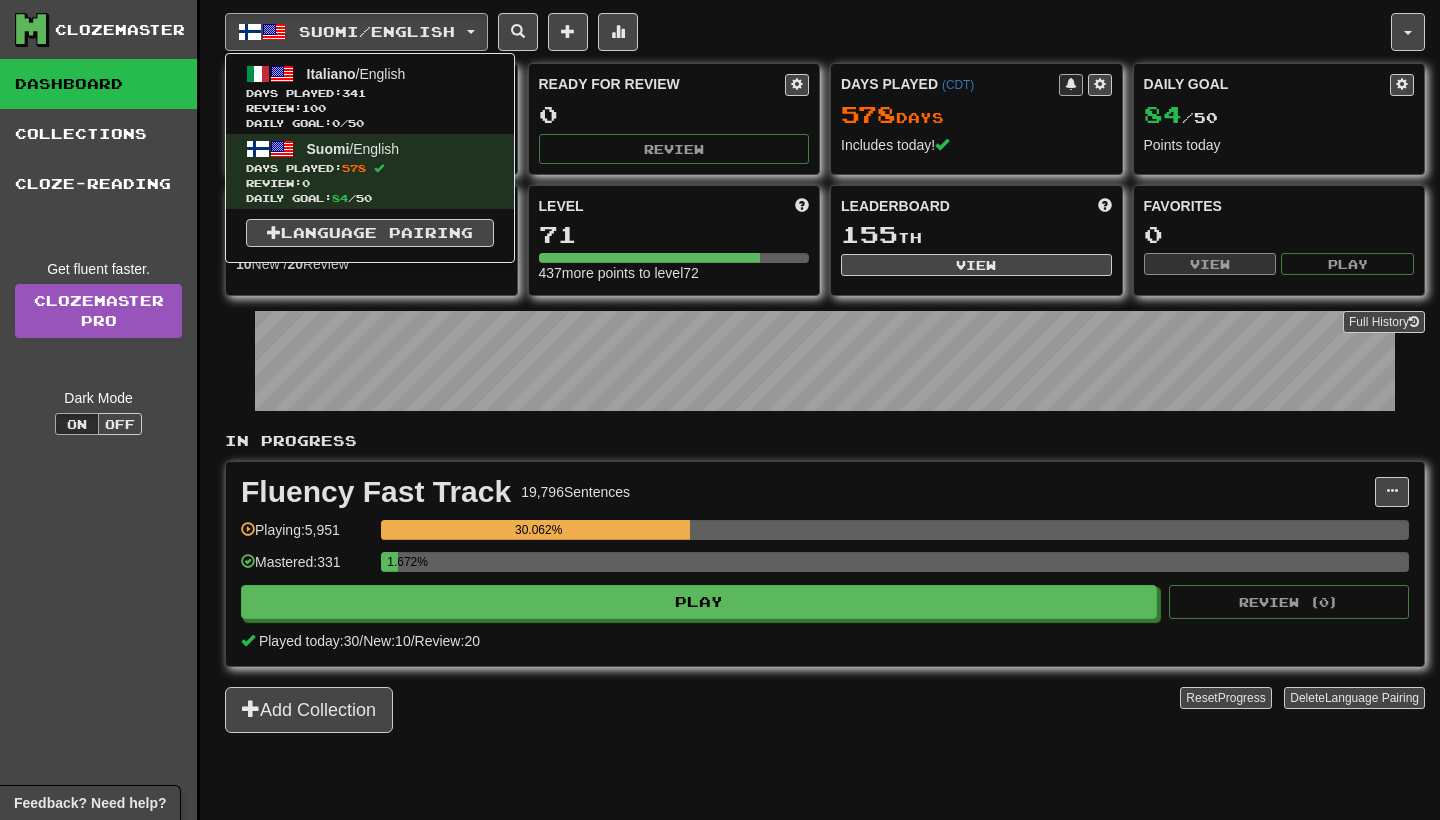 scroll, scrollTop: 0, scrollLeft: 0, axis: both 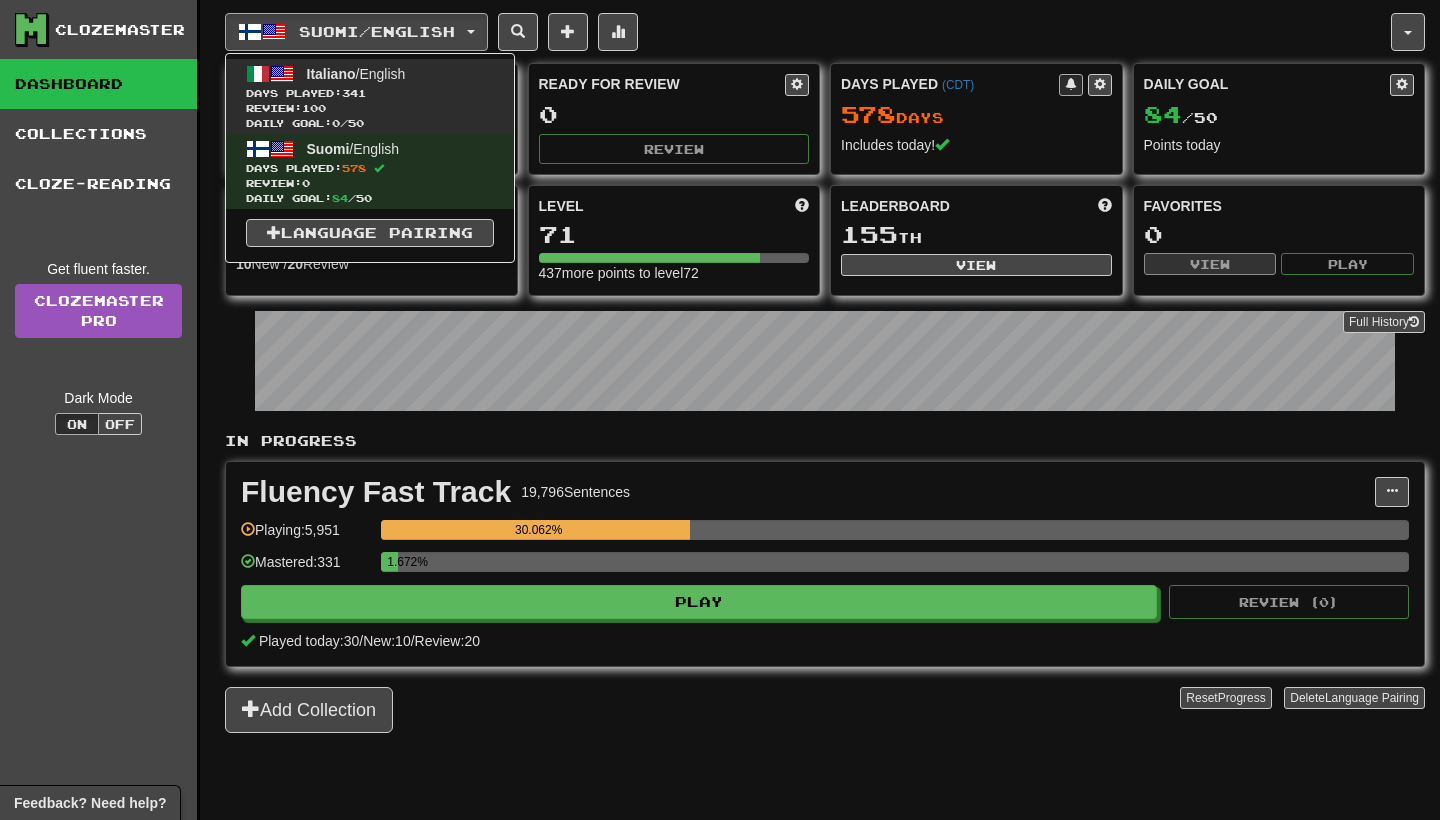 click on "Review:  100" at bounding box center [370, 108] 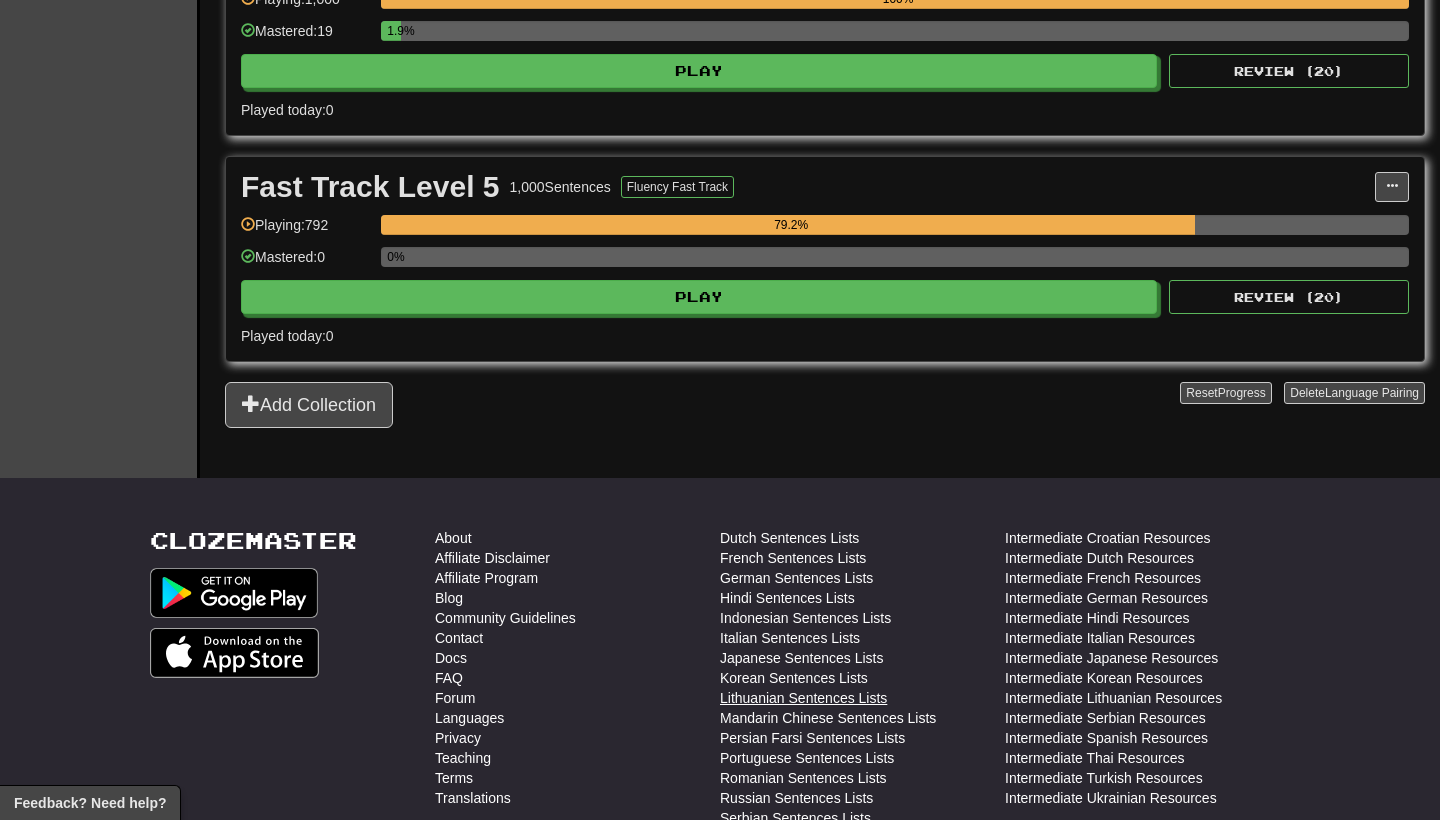 scroll, scrollTop: 1055, scrollLeft: 0, axis: vertical 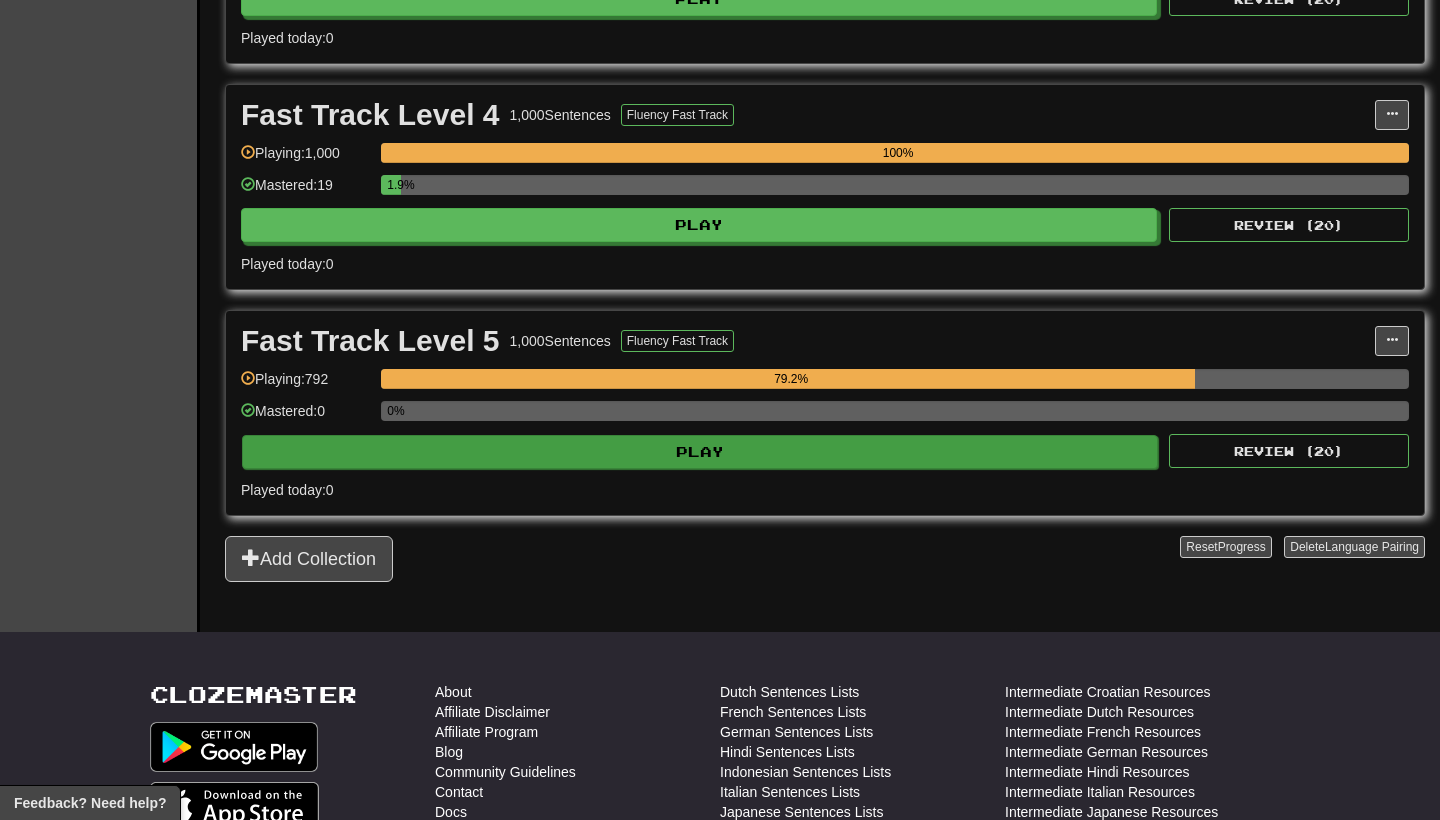 click on "Play" at bounding box center [700, 452] 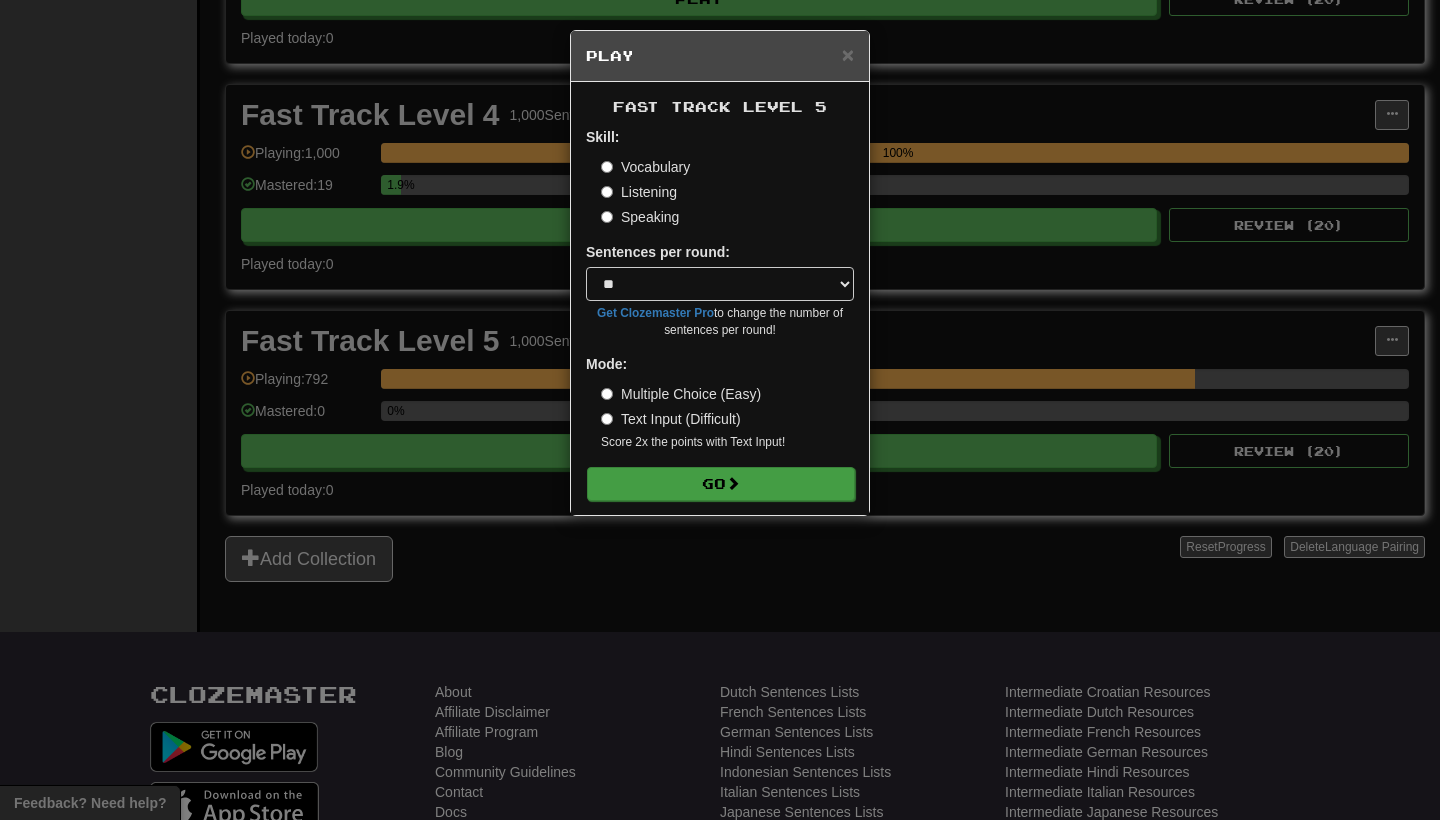 click on "Go" at bounding box center (721, 484) 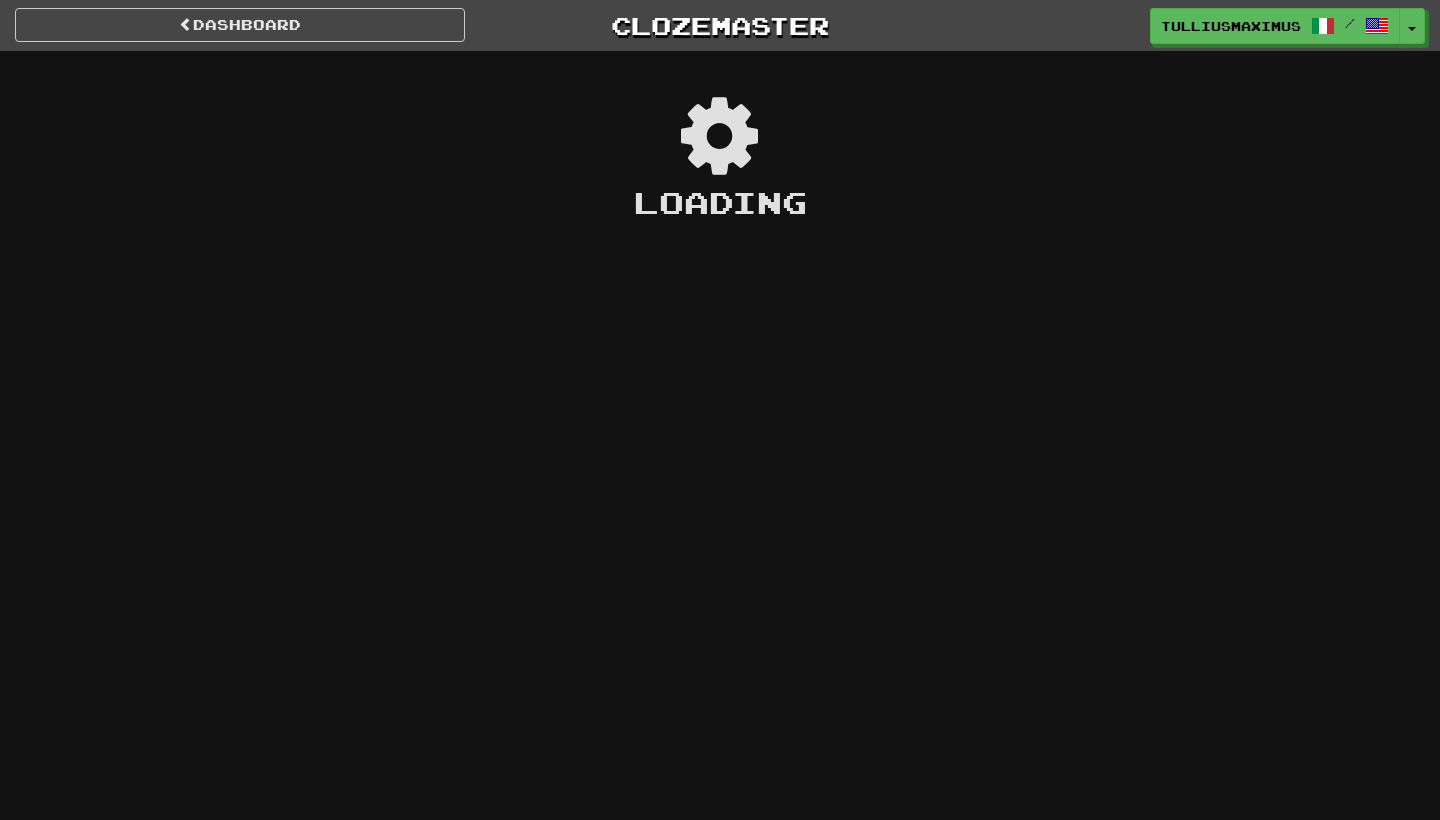 scroll, scrollTop: 0, scrollLeft: 0, axis: both 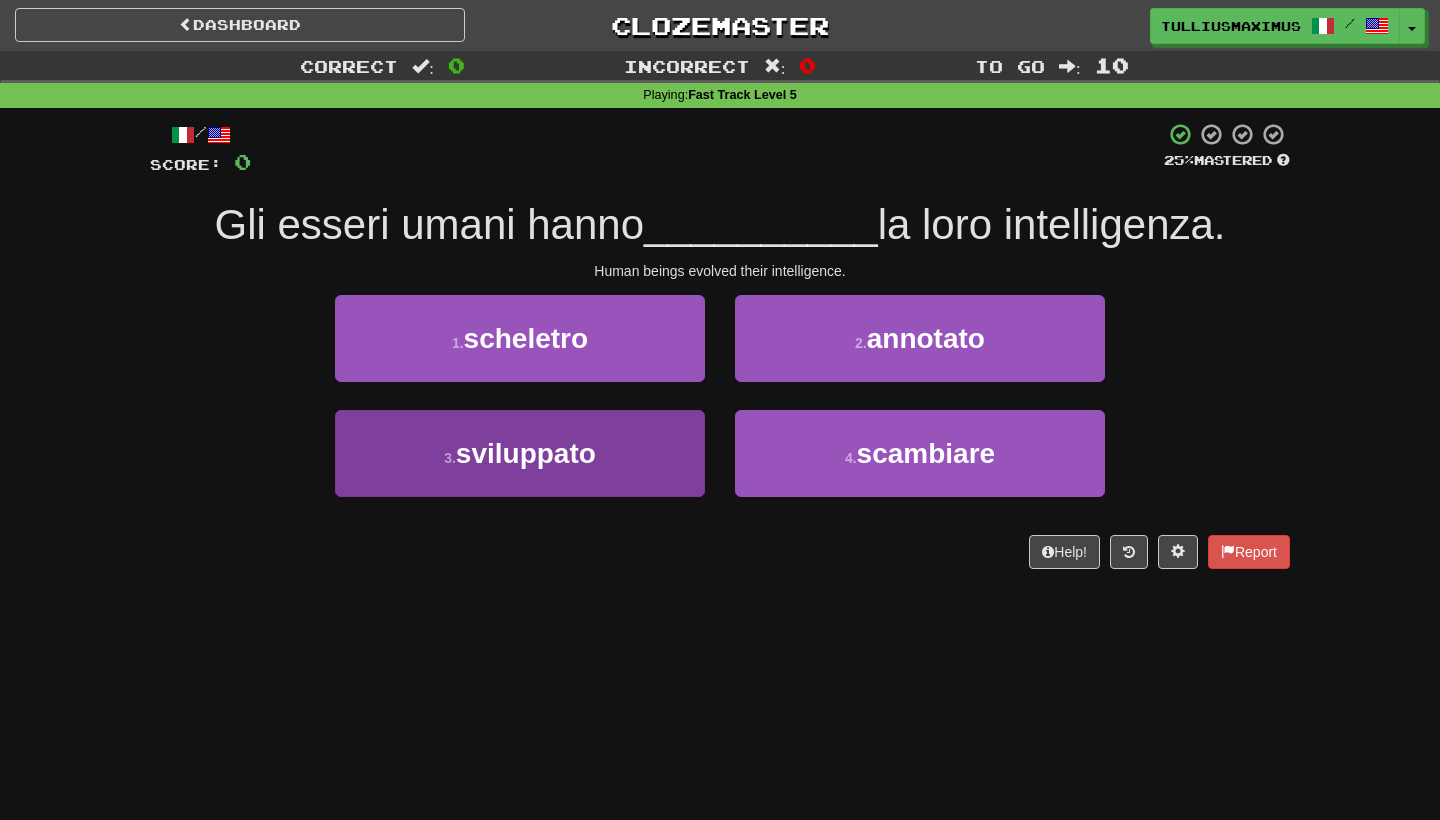 click on "3 .  sviluppato" at bounding box center (520, 453) 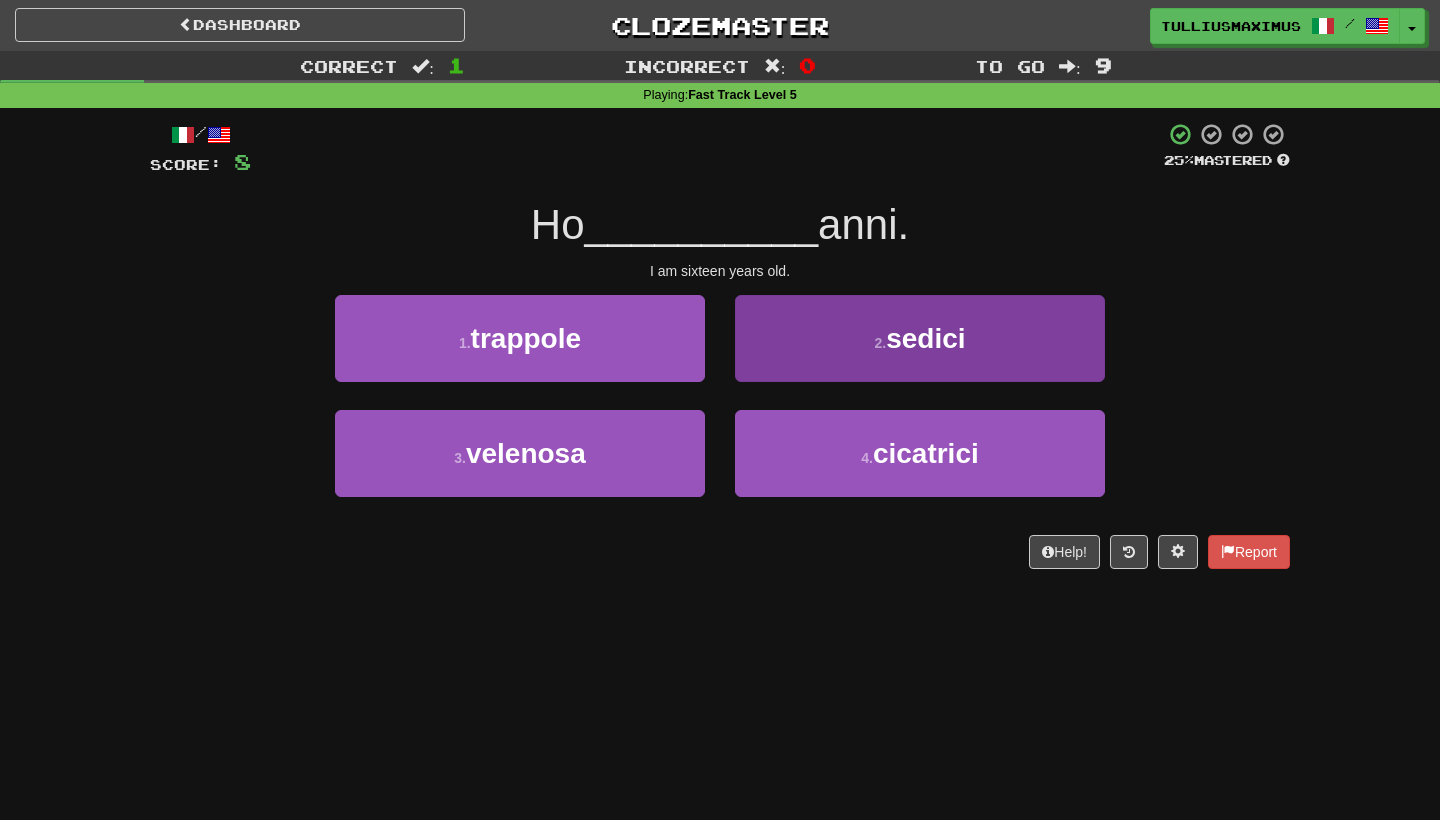 click on "2 .  sedici" at bounding box center [920, 338] 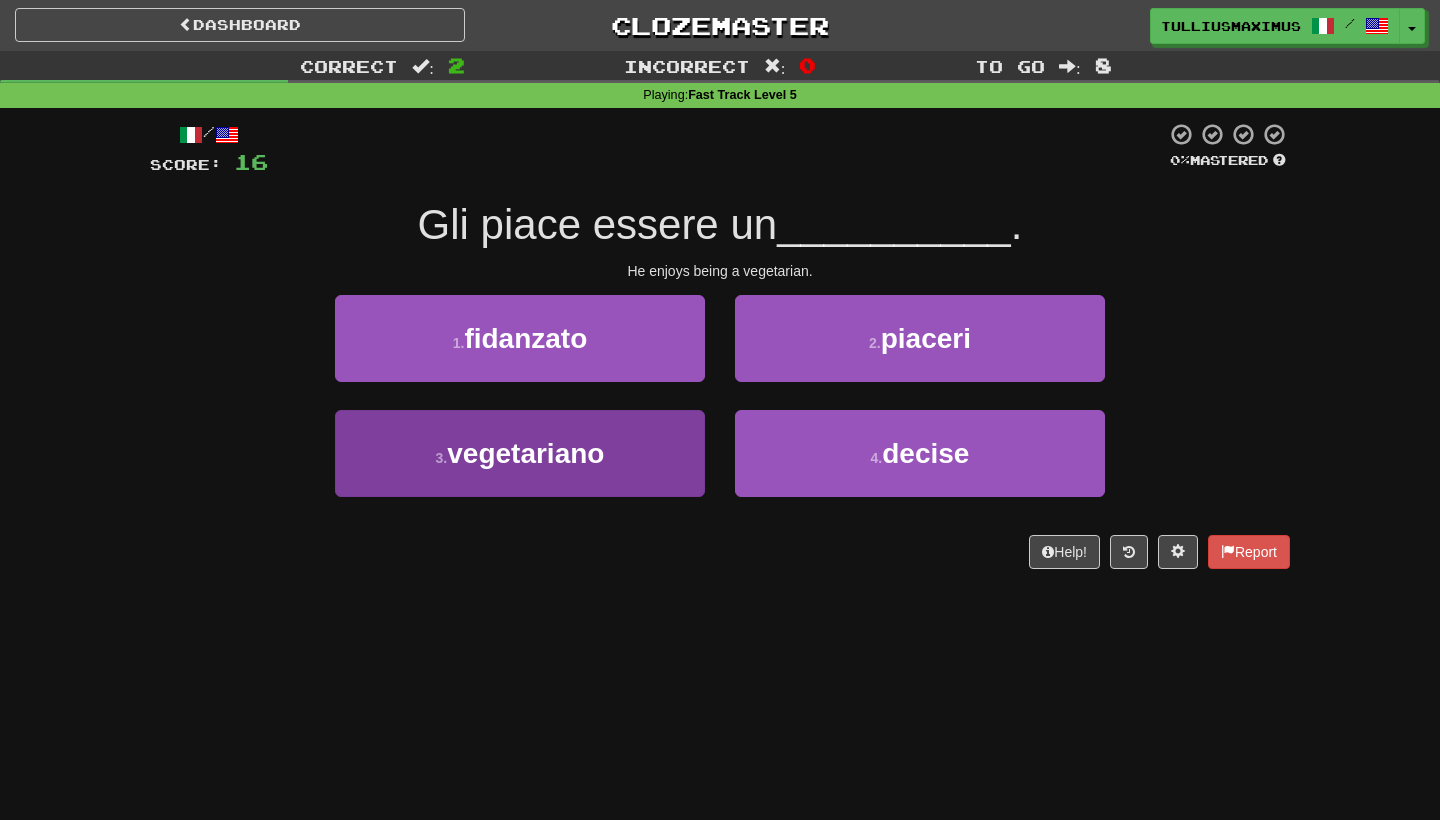 click on "3 .  vegetariano" at bounding box center (520, 453) 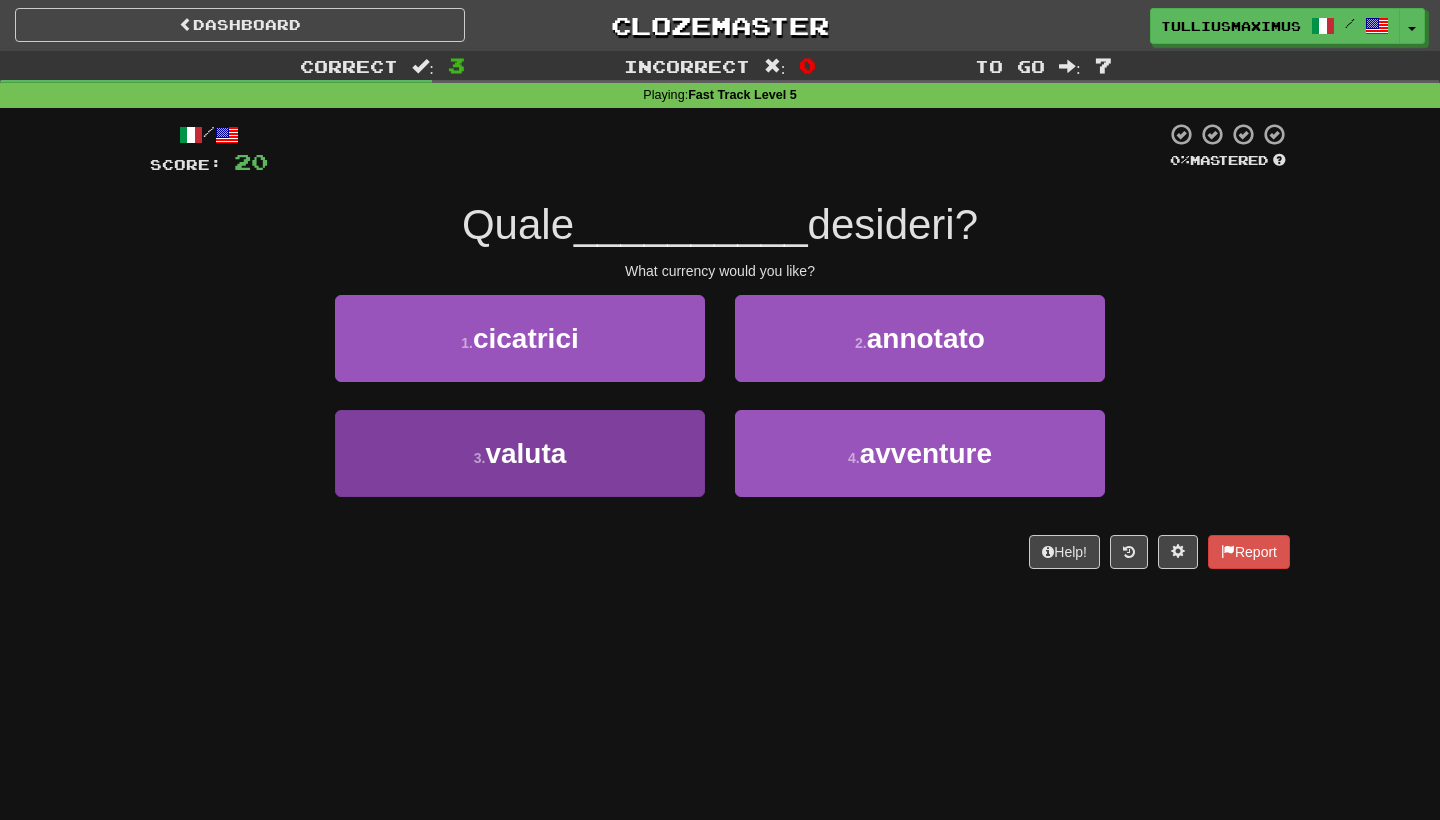 click on "3 .  valuta" at bounding box center [520, 453] 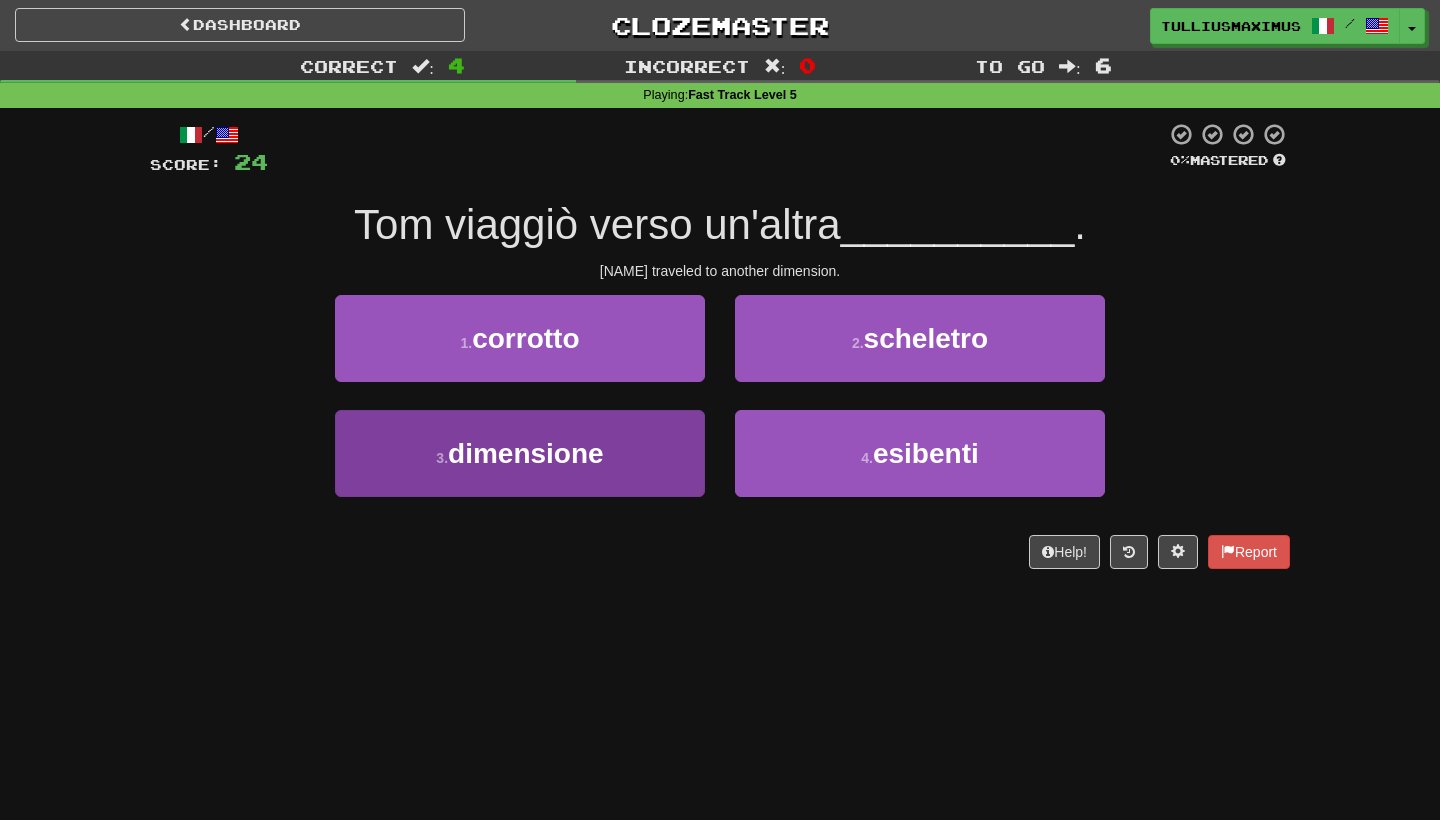 click on "3 .  dimensione" at bounding box center [520, 453] 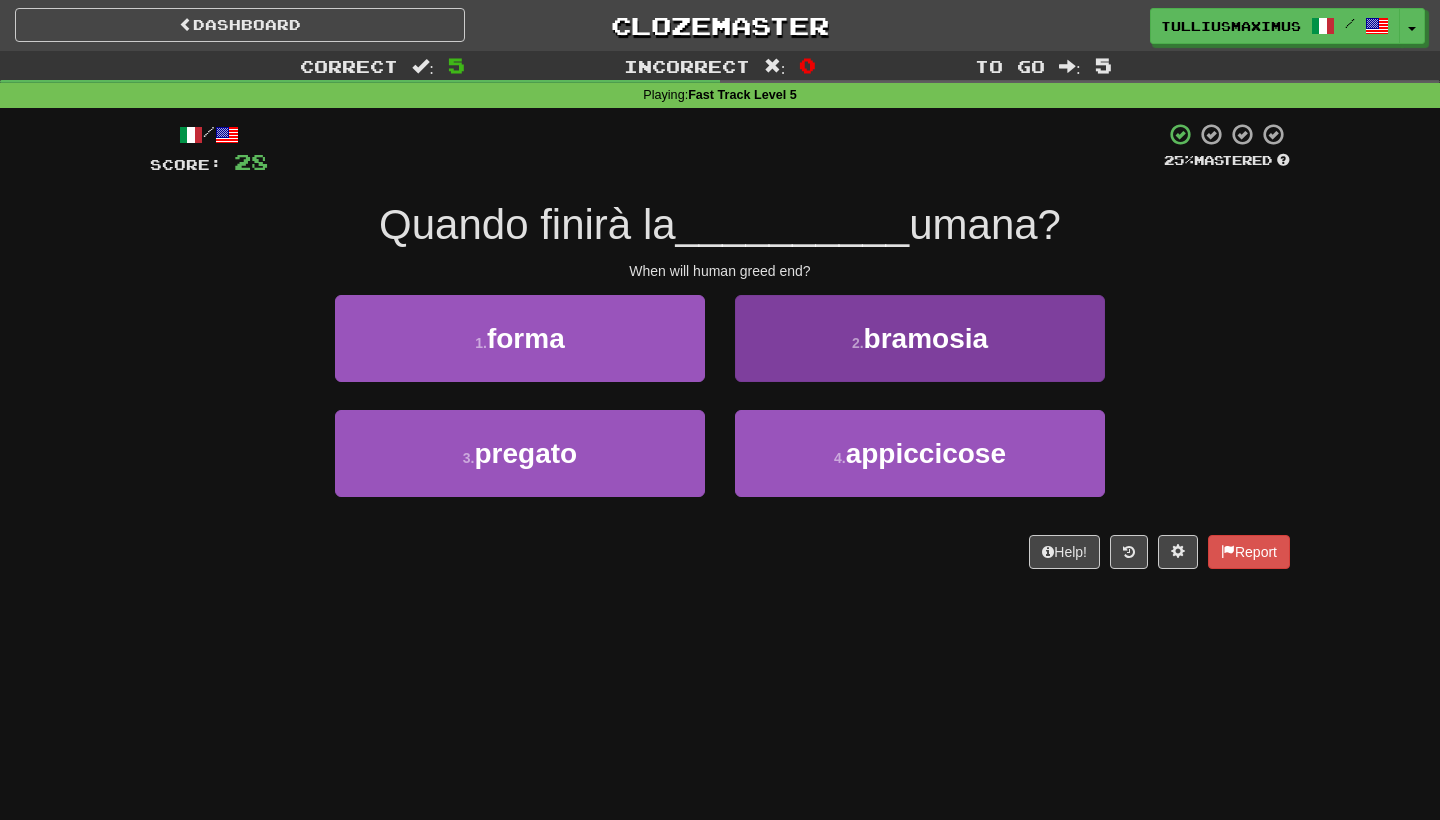 click on "2 .  bramosia" at bounding box center (920, 338) 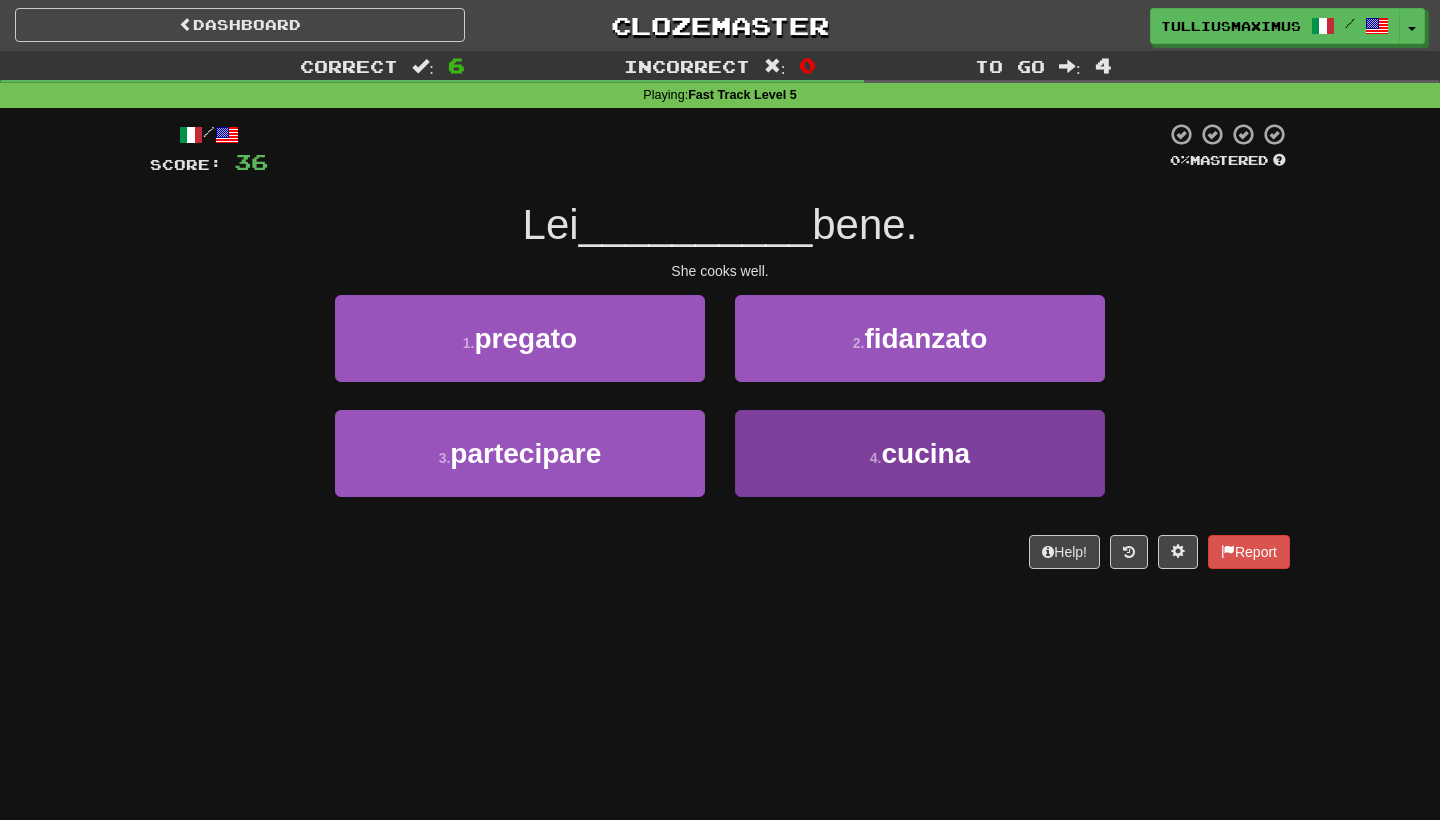 click on "4 .  cucina" at bounding box center [920, 453] 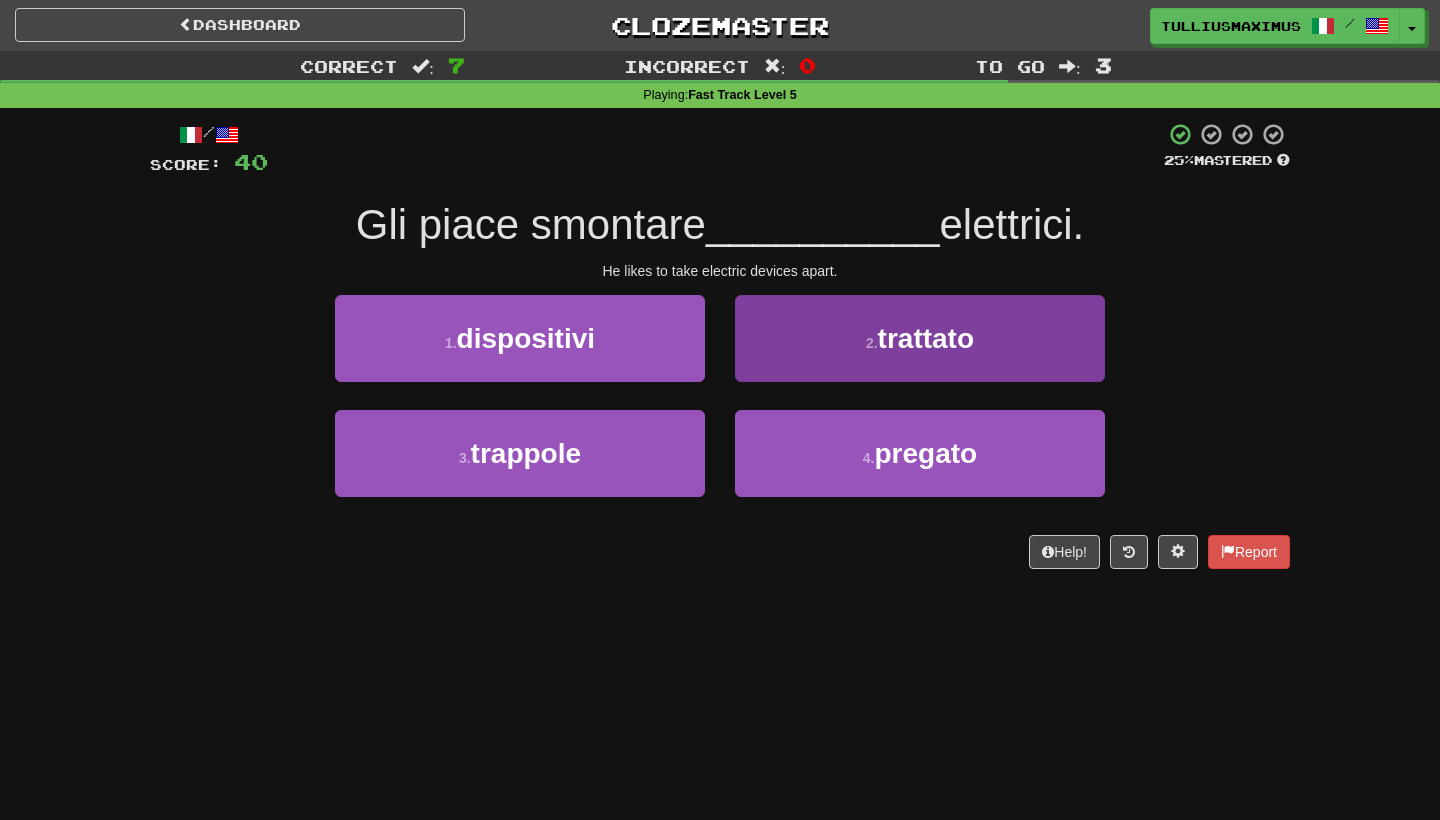 click on "2 .  trattato" at bounding box center [920, 338] 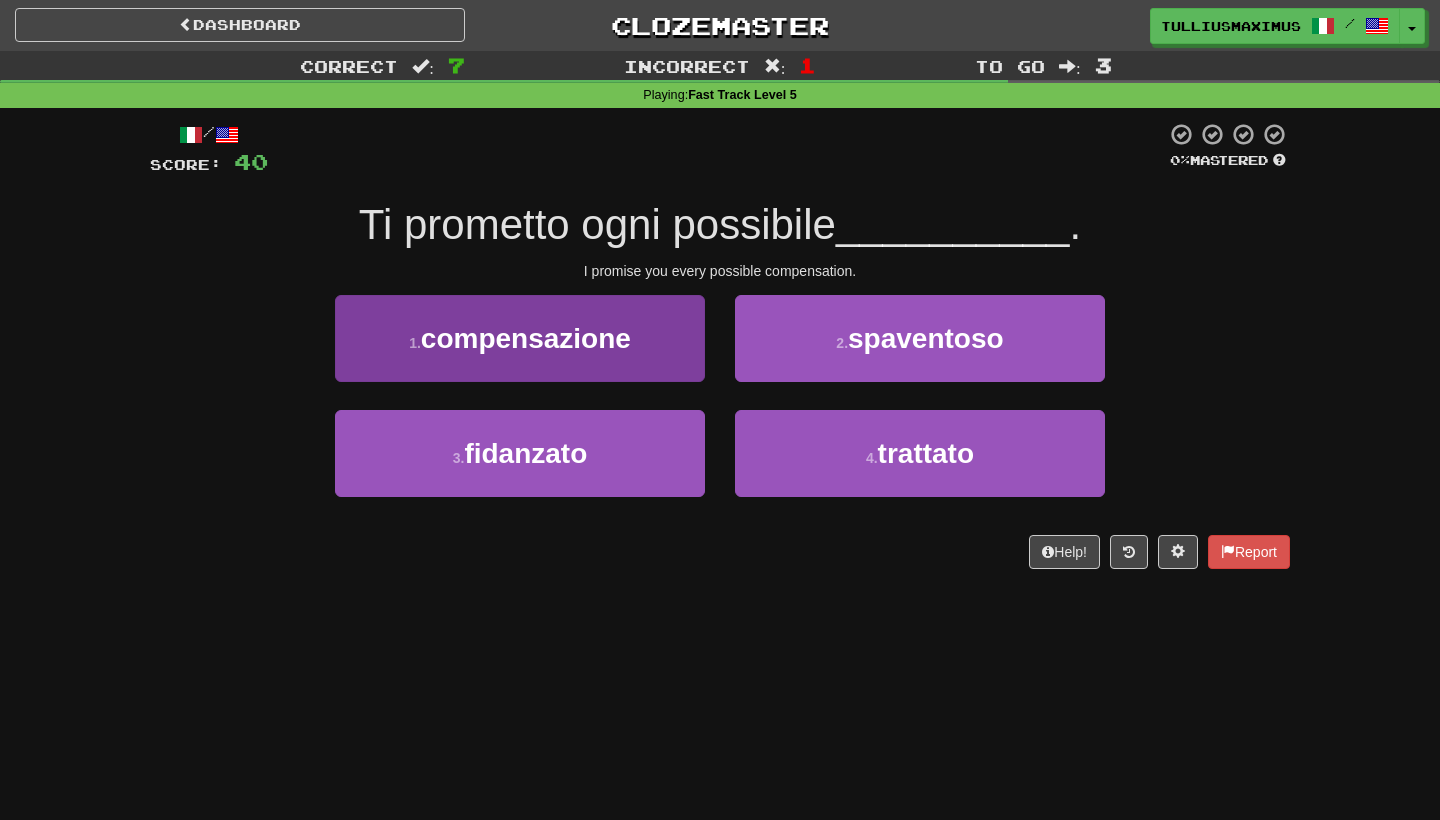 click on "compensazione" at bounding box center [526, 338] 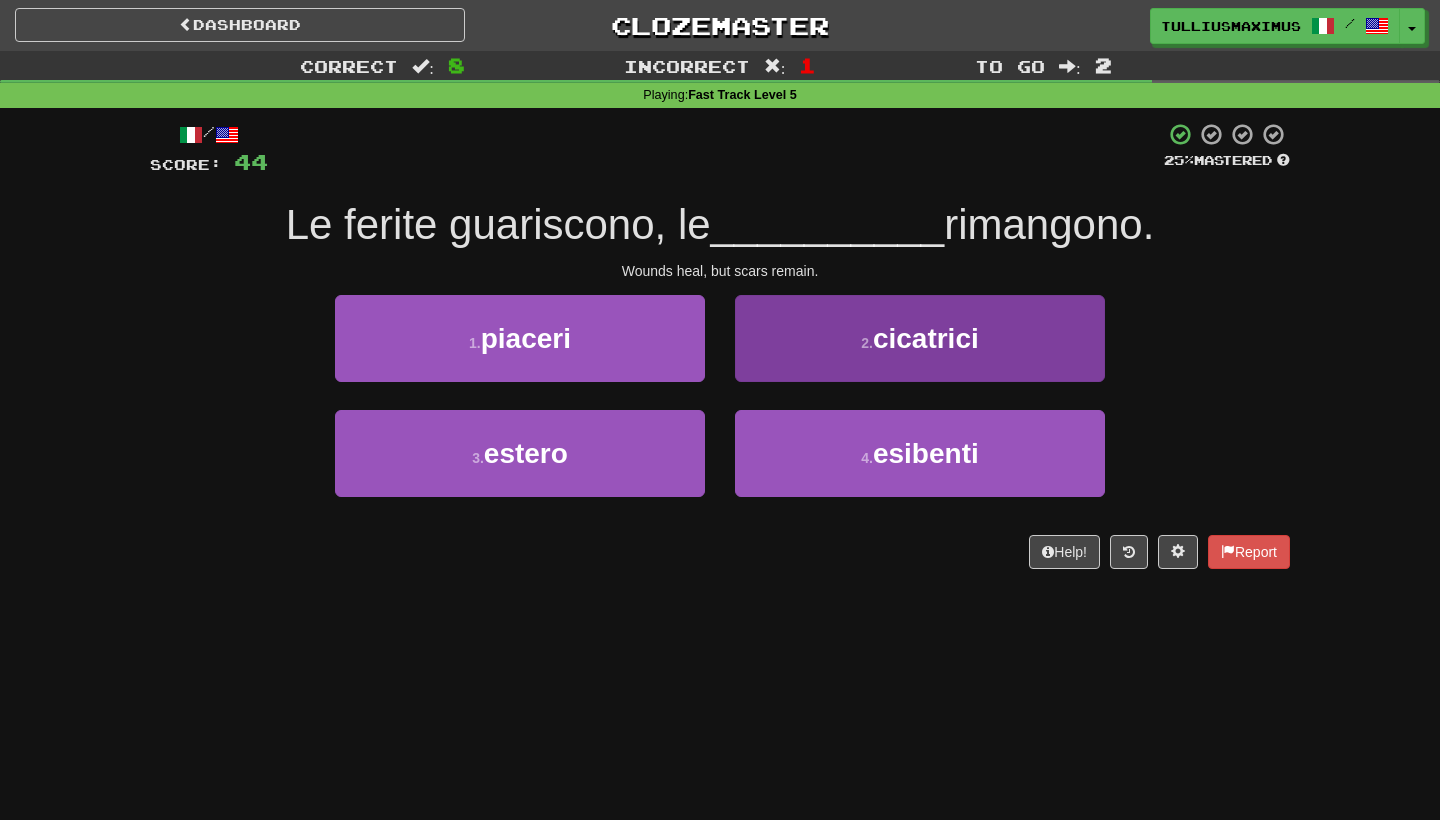 click on "2 .  cicatrici" at bounding box center (920, 338) 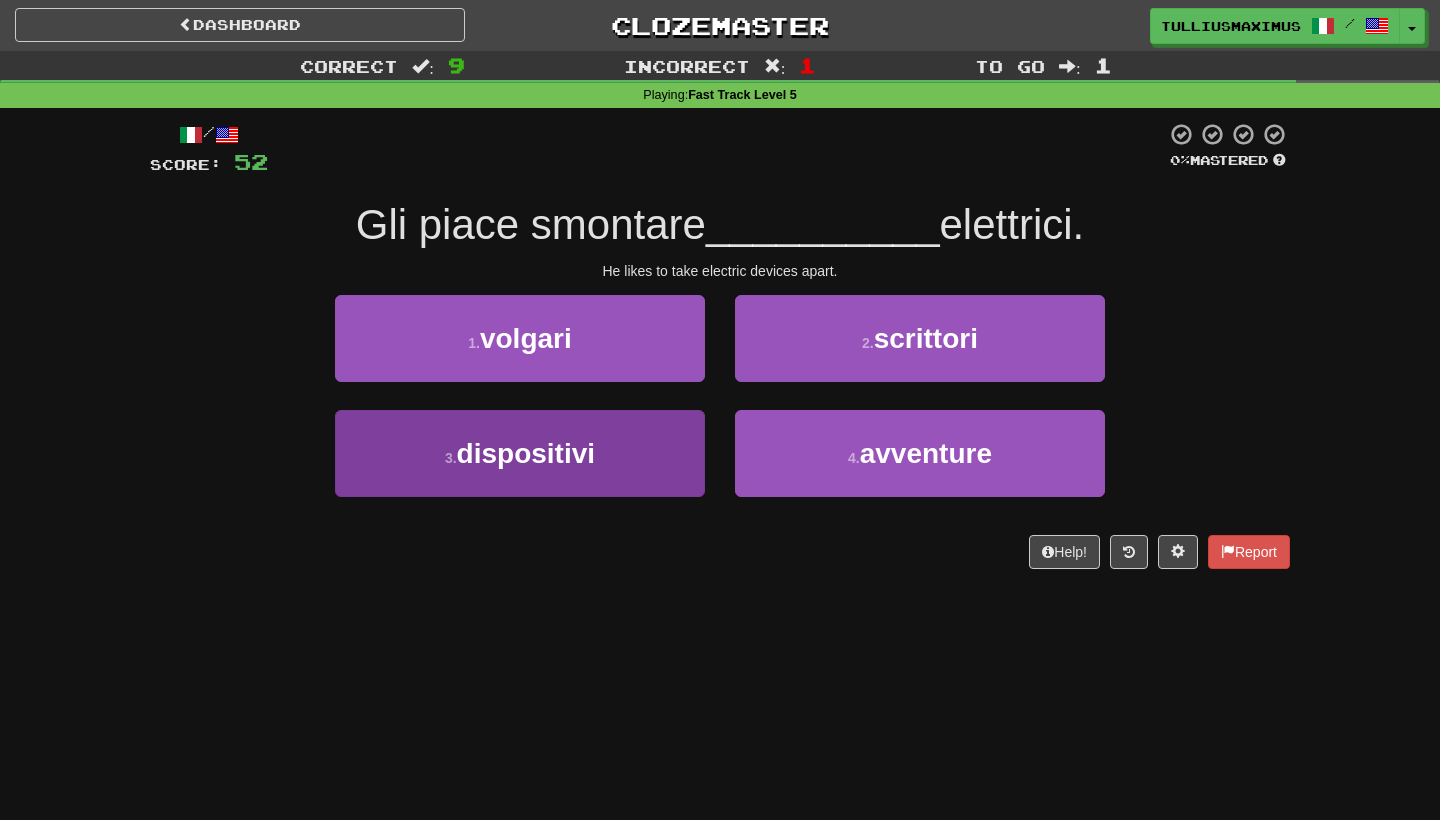 click on "3 .  dispositivi" at bounding box center (520, 453) 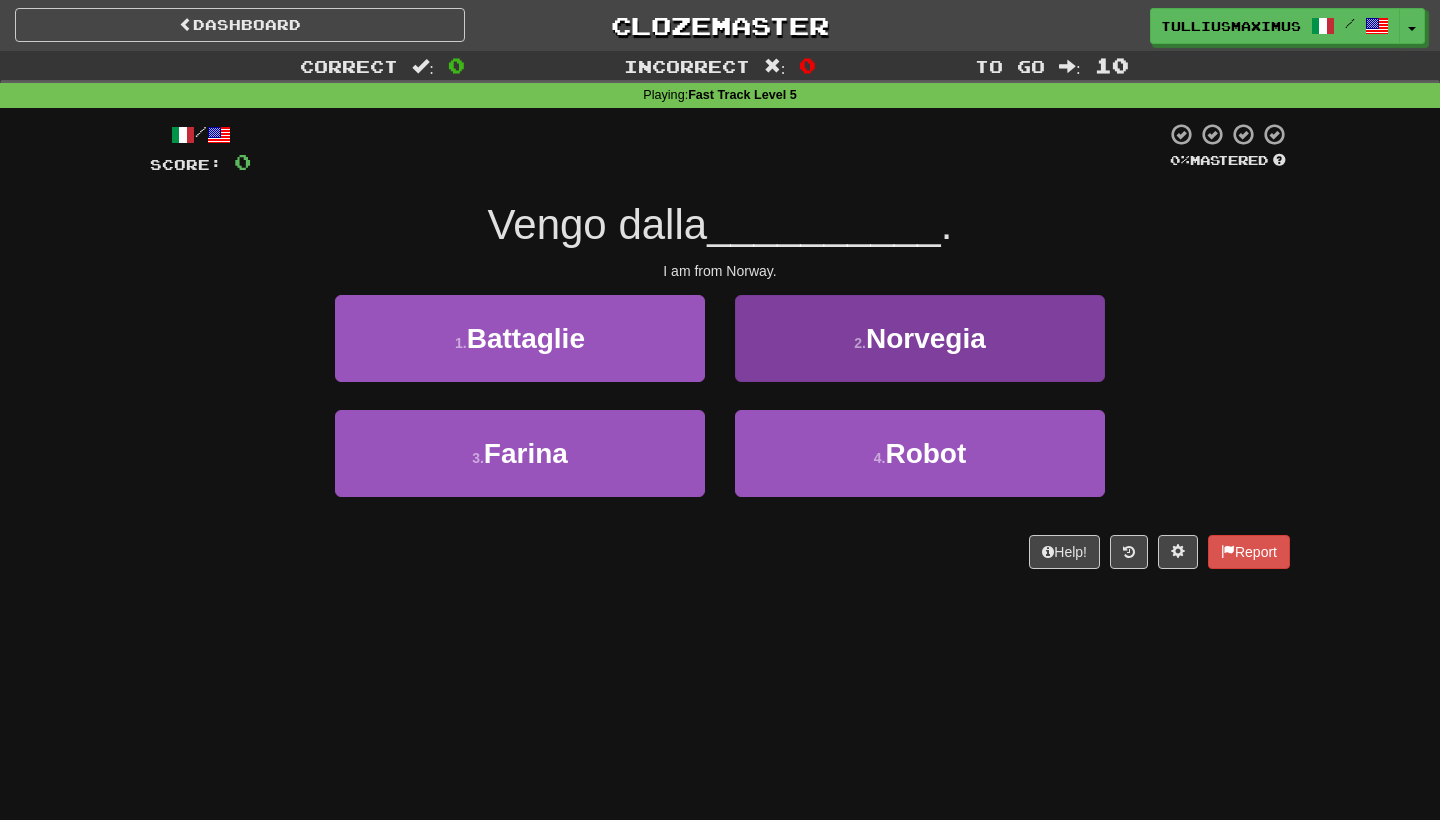 click on "2 .  [COUNTRY]" at bounding box center [920, 338] 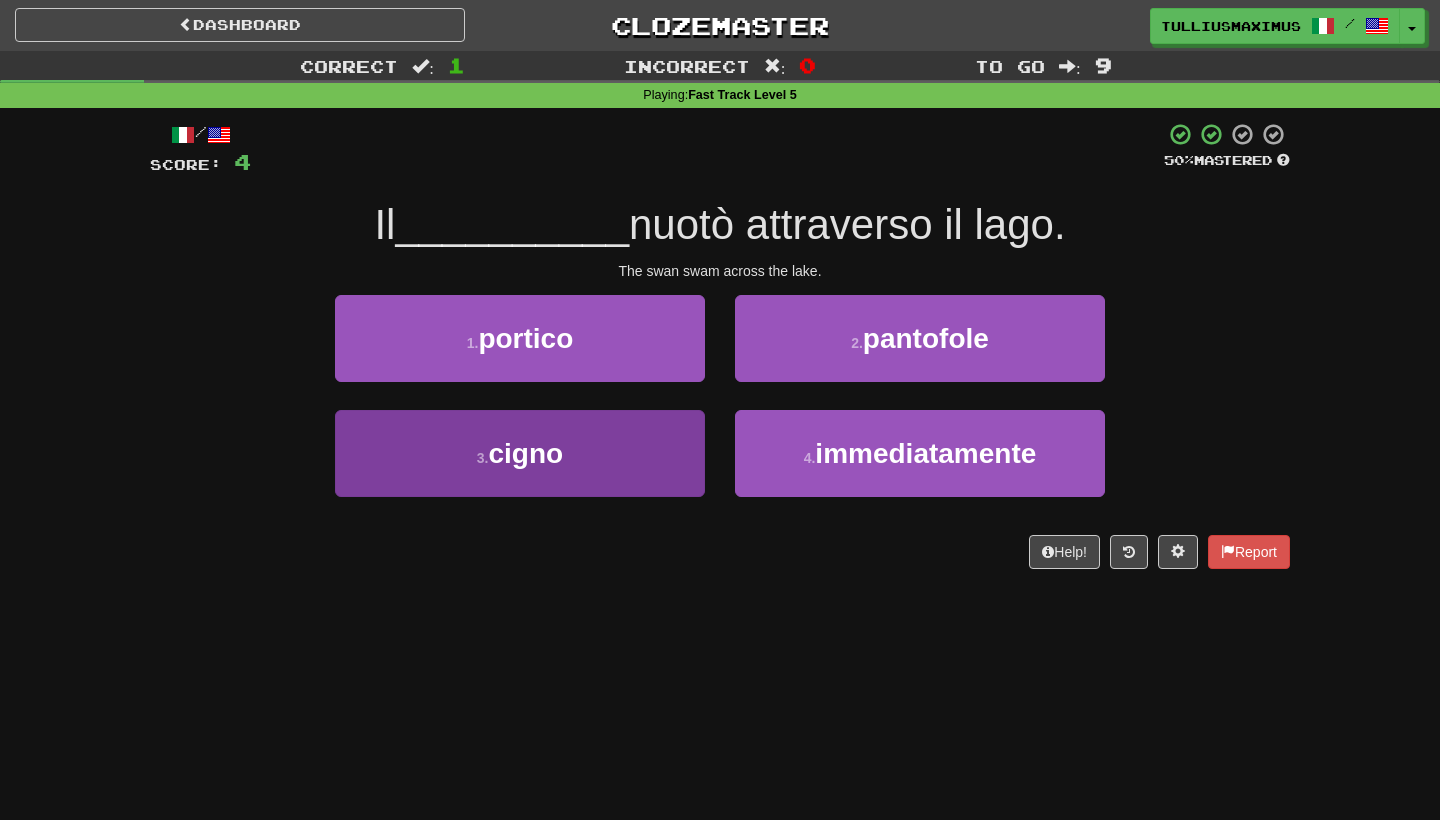 click on "3 .  cigno" at bounding box center [520, 453] 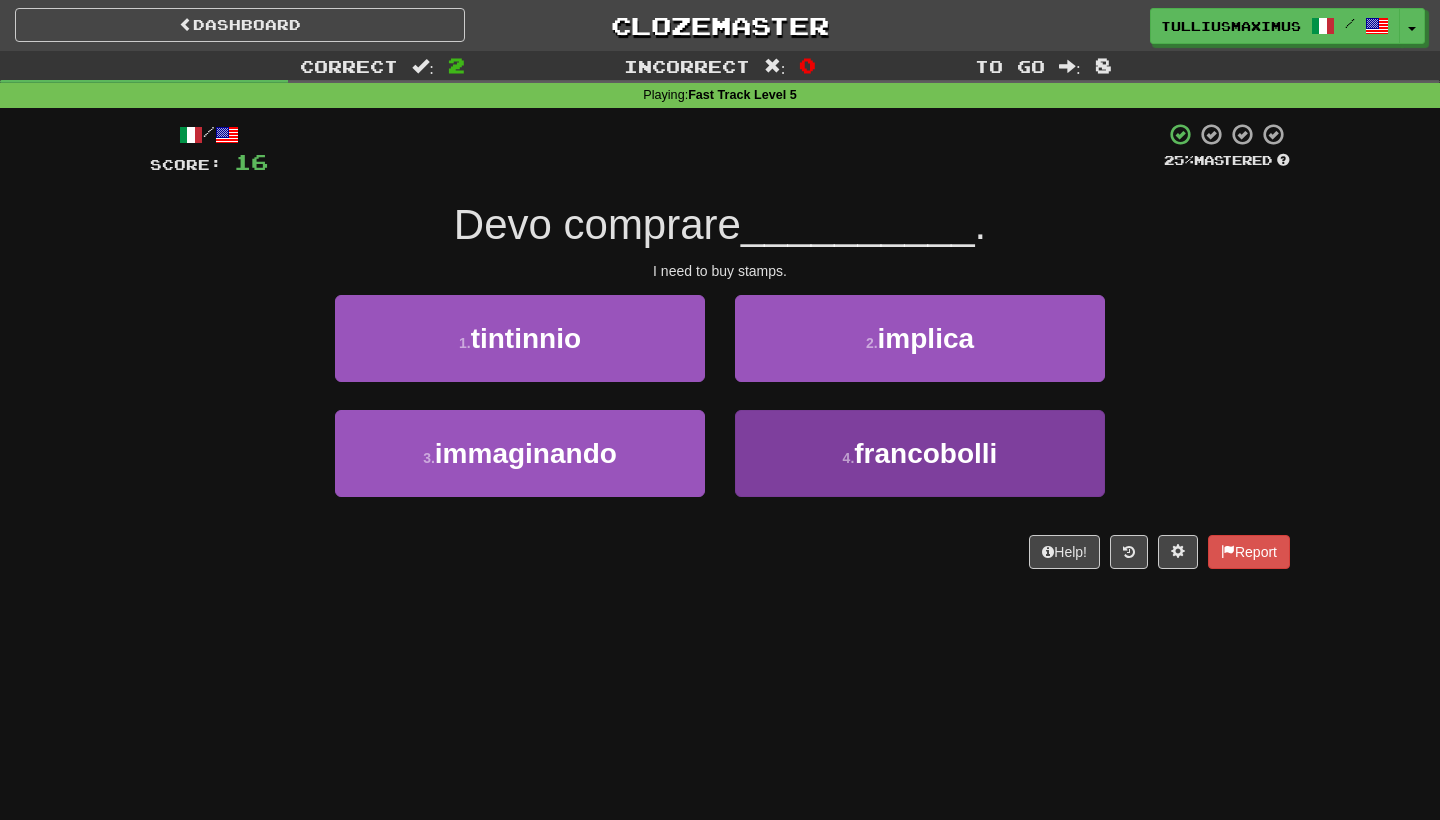 click on "4 .  francobolli" at bounding box center (920, 453) 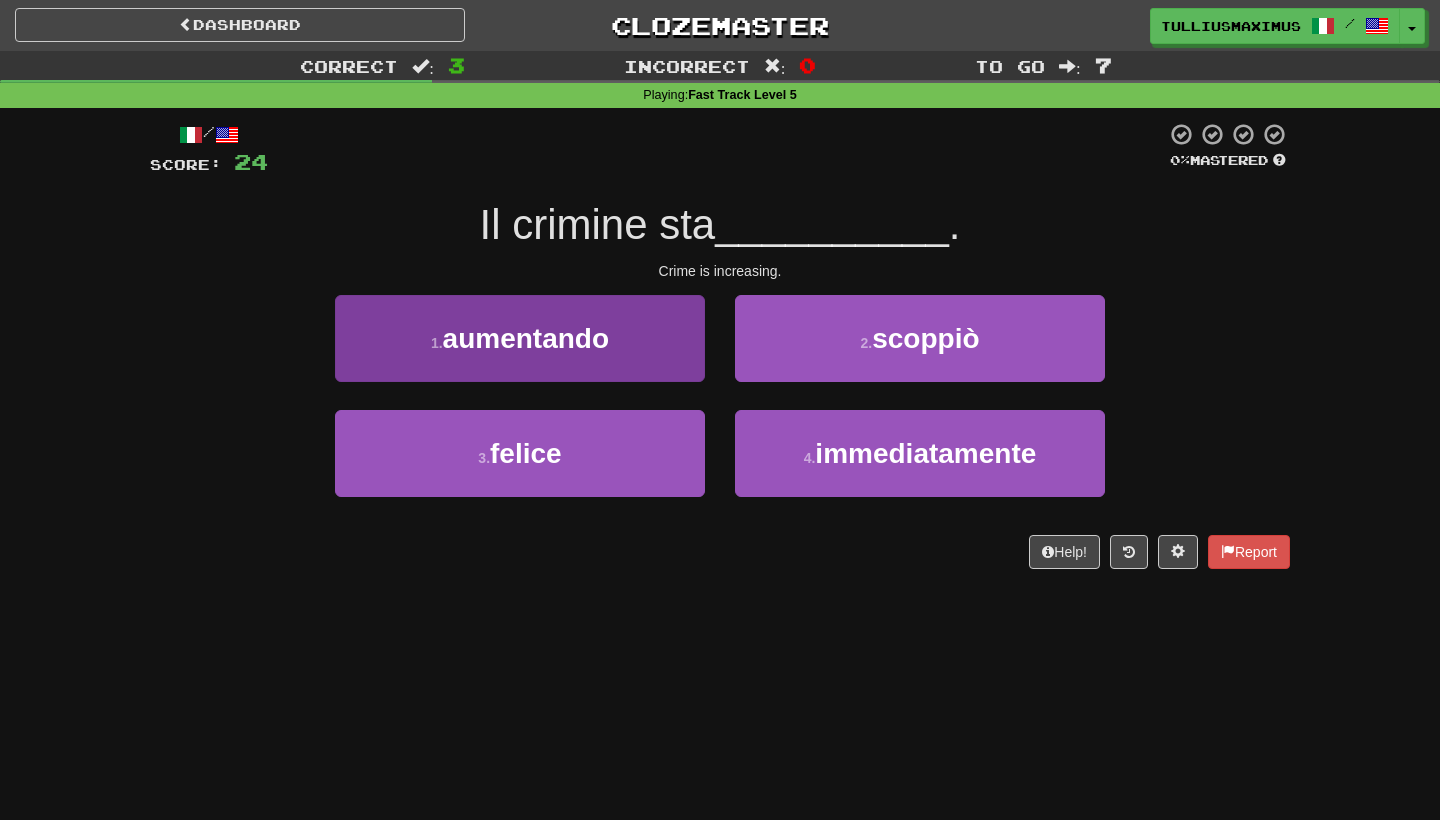 click on "1 .  aumentando" at bounding box center (520, 338) 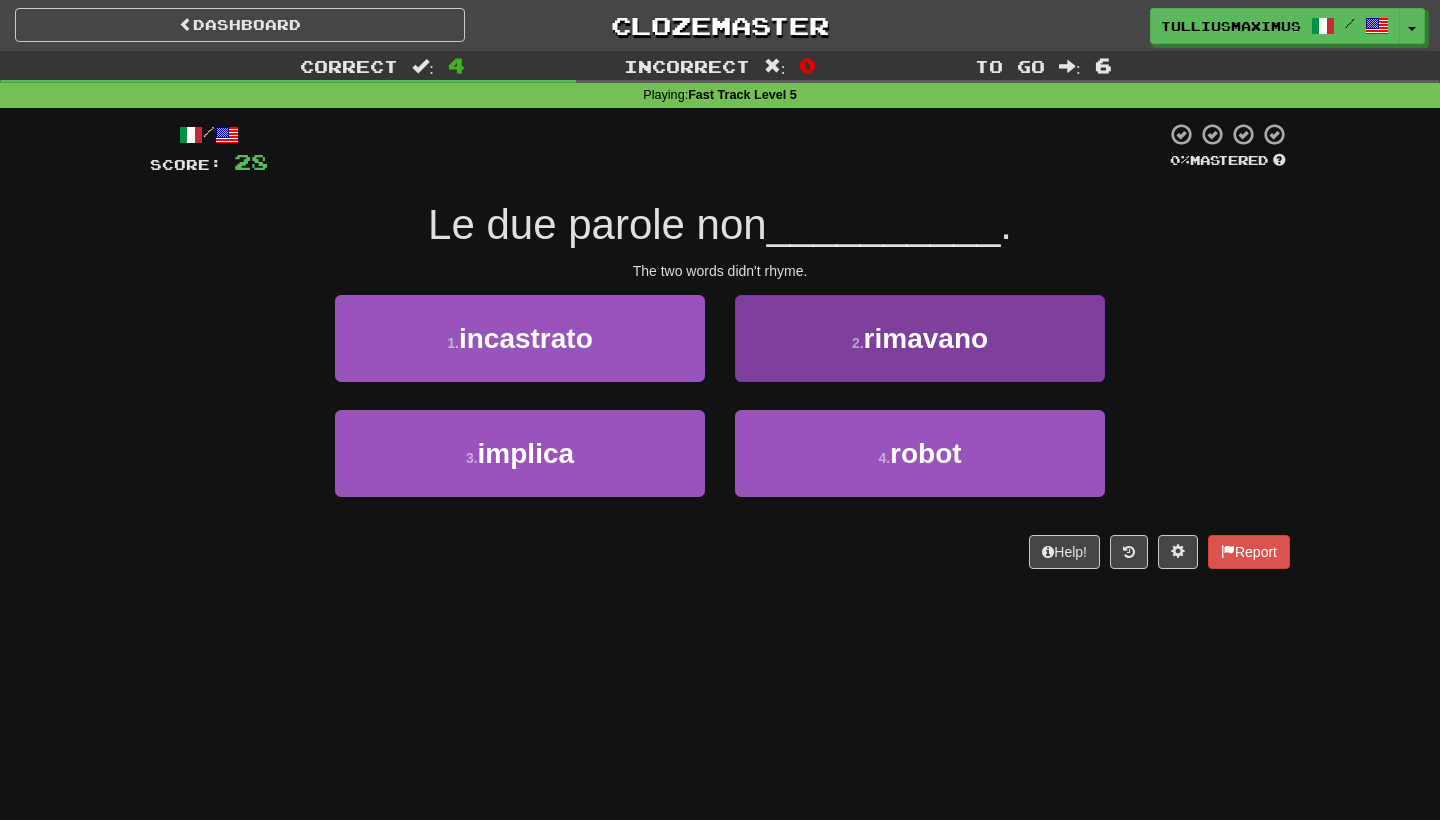 click on "2 .  rimavano" at bounding box center (920, 338) 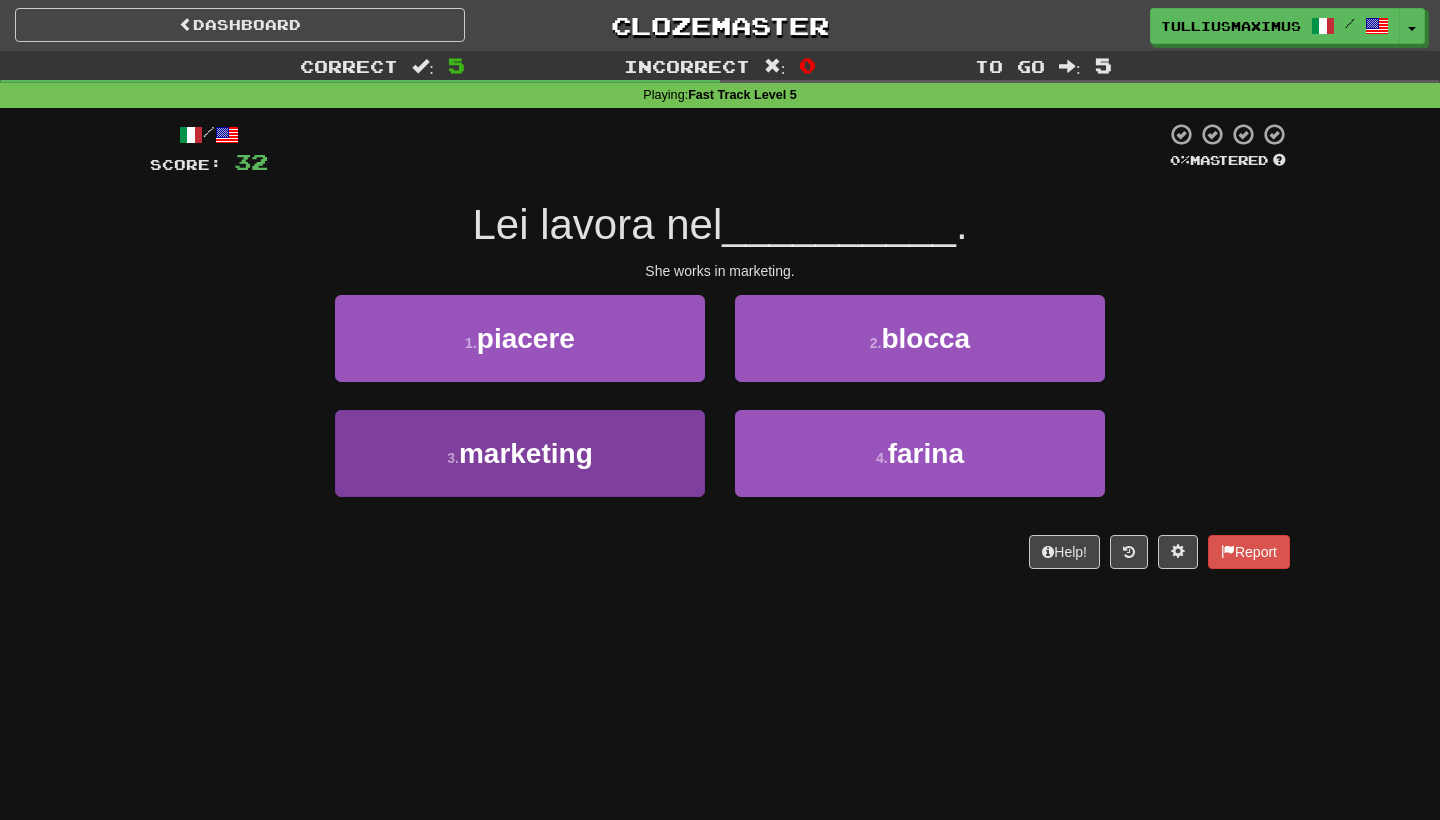 click on "3 .  marketing" at bounding box center [520, 453] 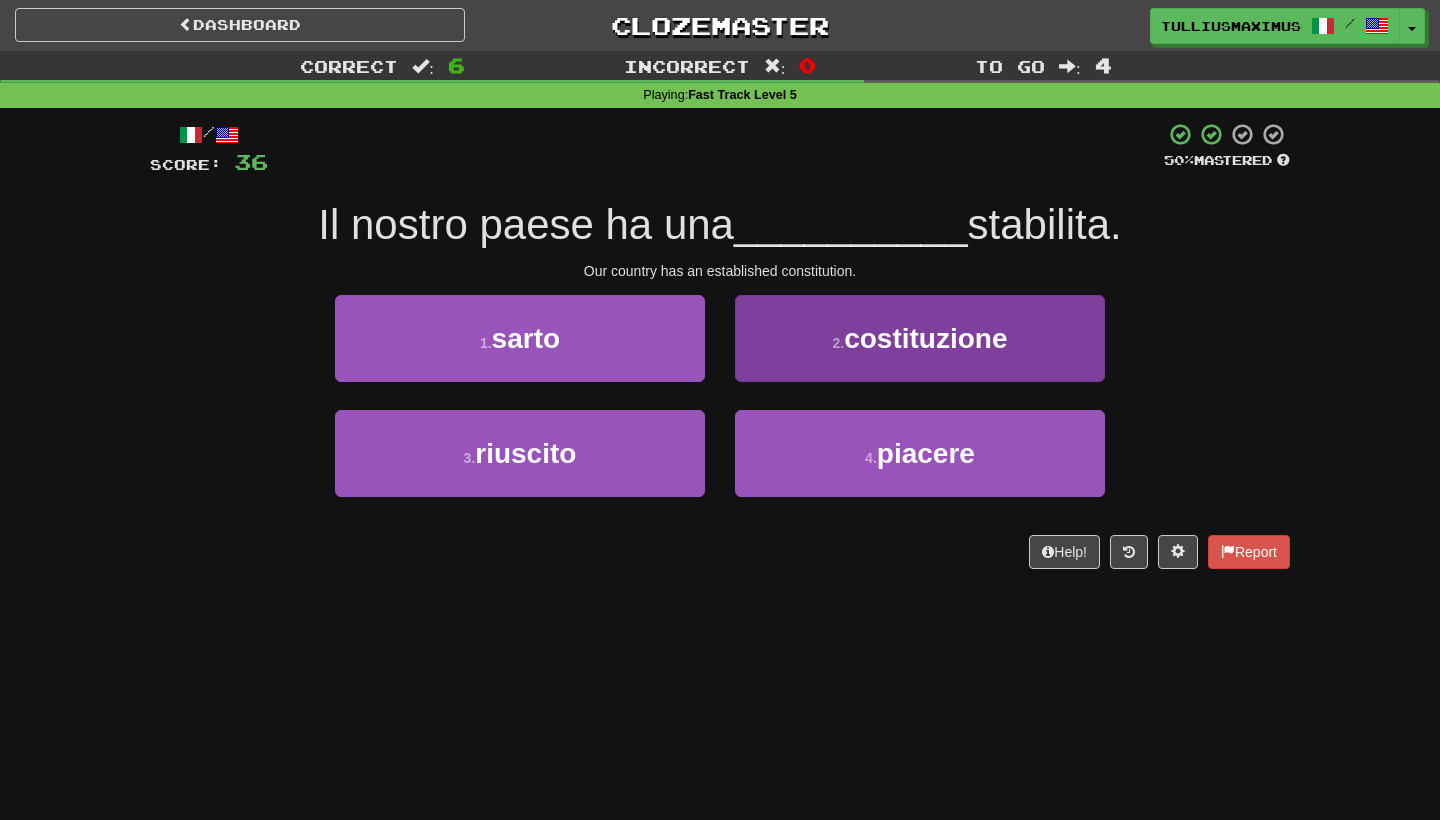 click on "2 .  costituzione" at bounding box center (920, 338) 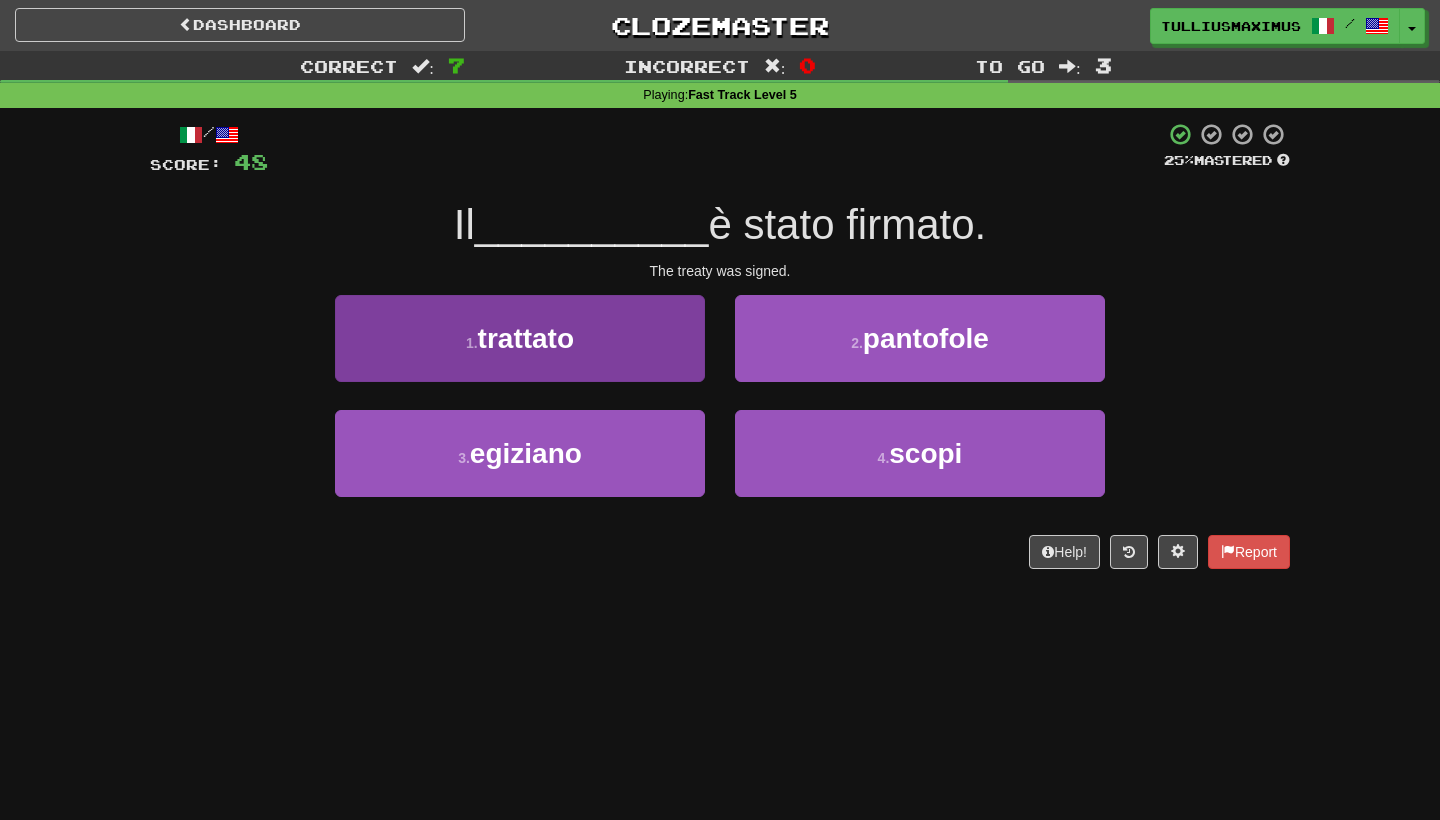 click on "trattato" at bounding box center [526, 338] 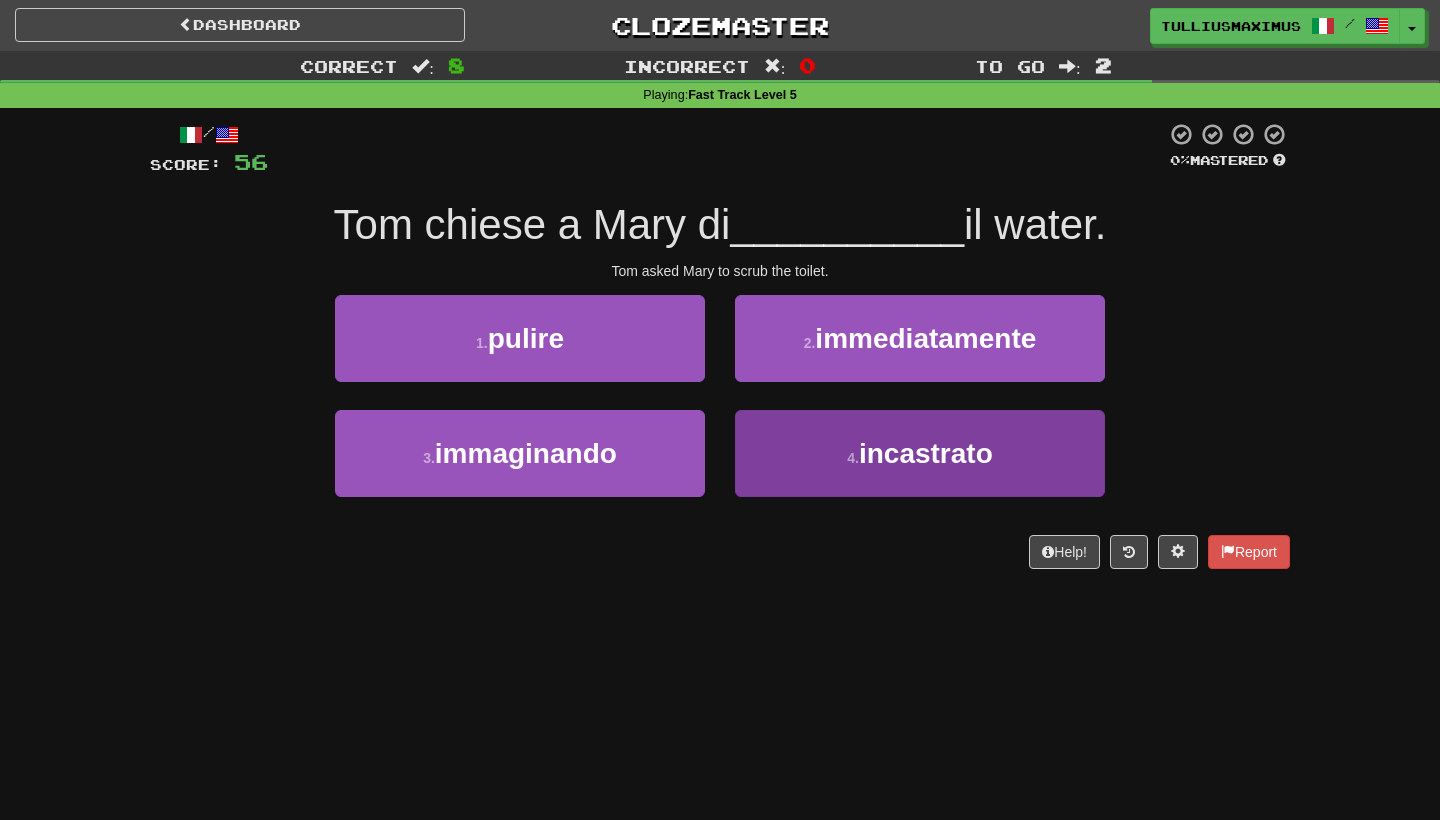 click on "4 .  incastrato" at bounding box center (920, 453) 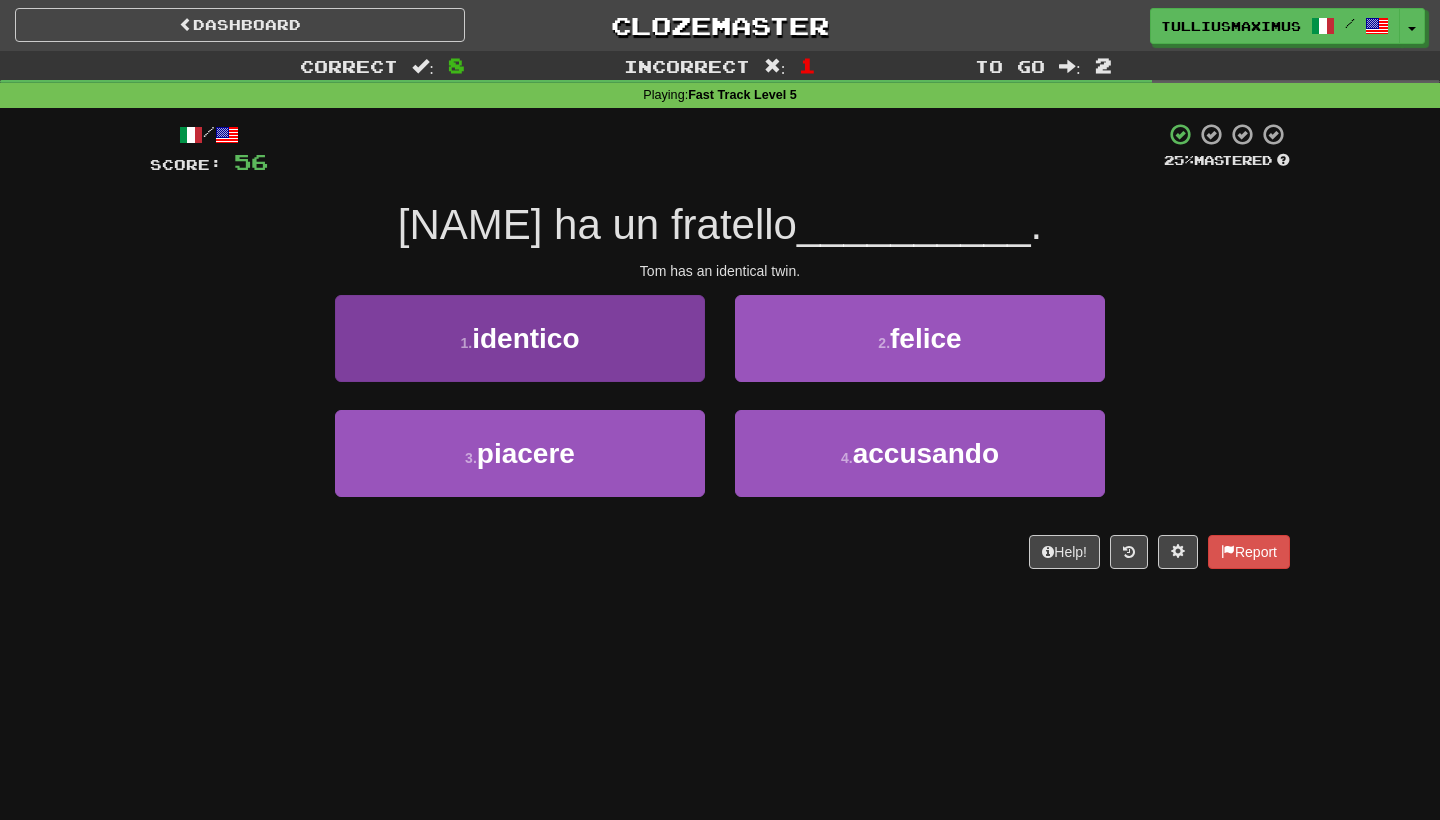 click on "1 .  identico" at bounding box center [520, 338] 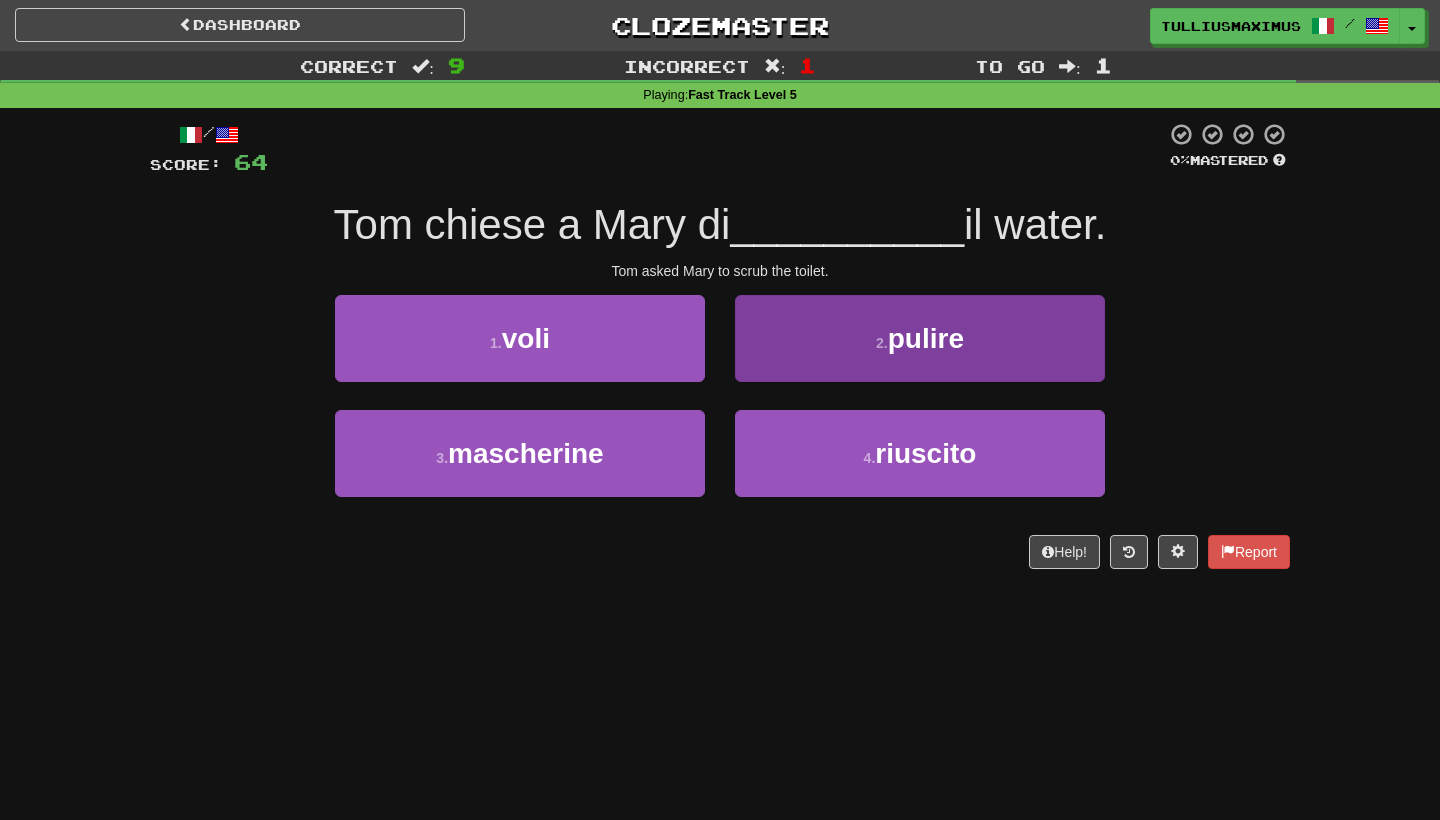 click on "2 .  pulire" at bounding box center [920, 338] 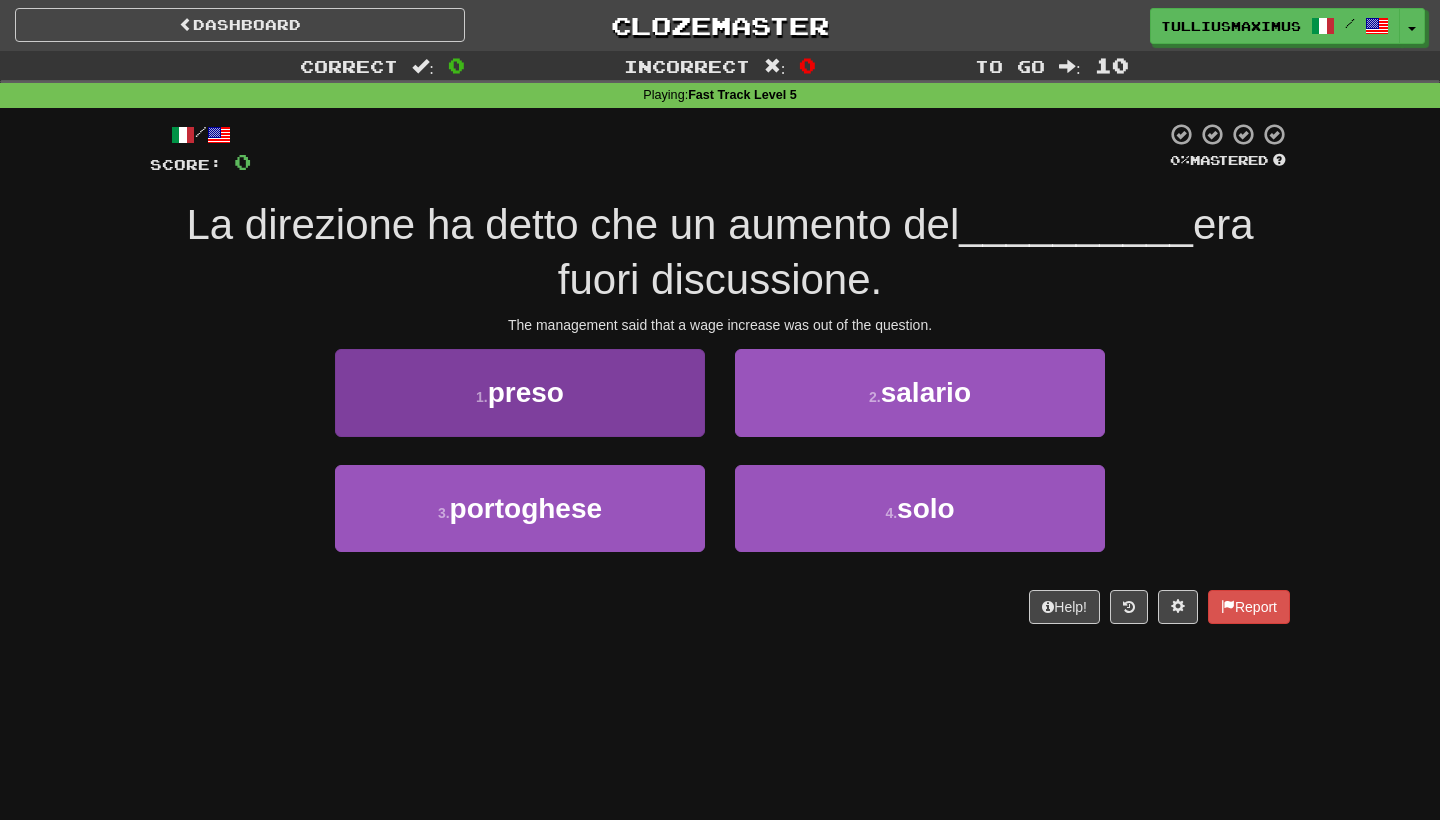 click on "1 .  preso" at bounding box center (520, 392) 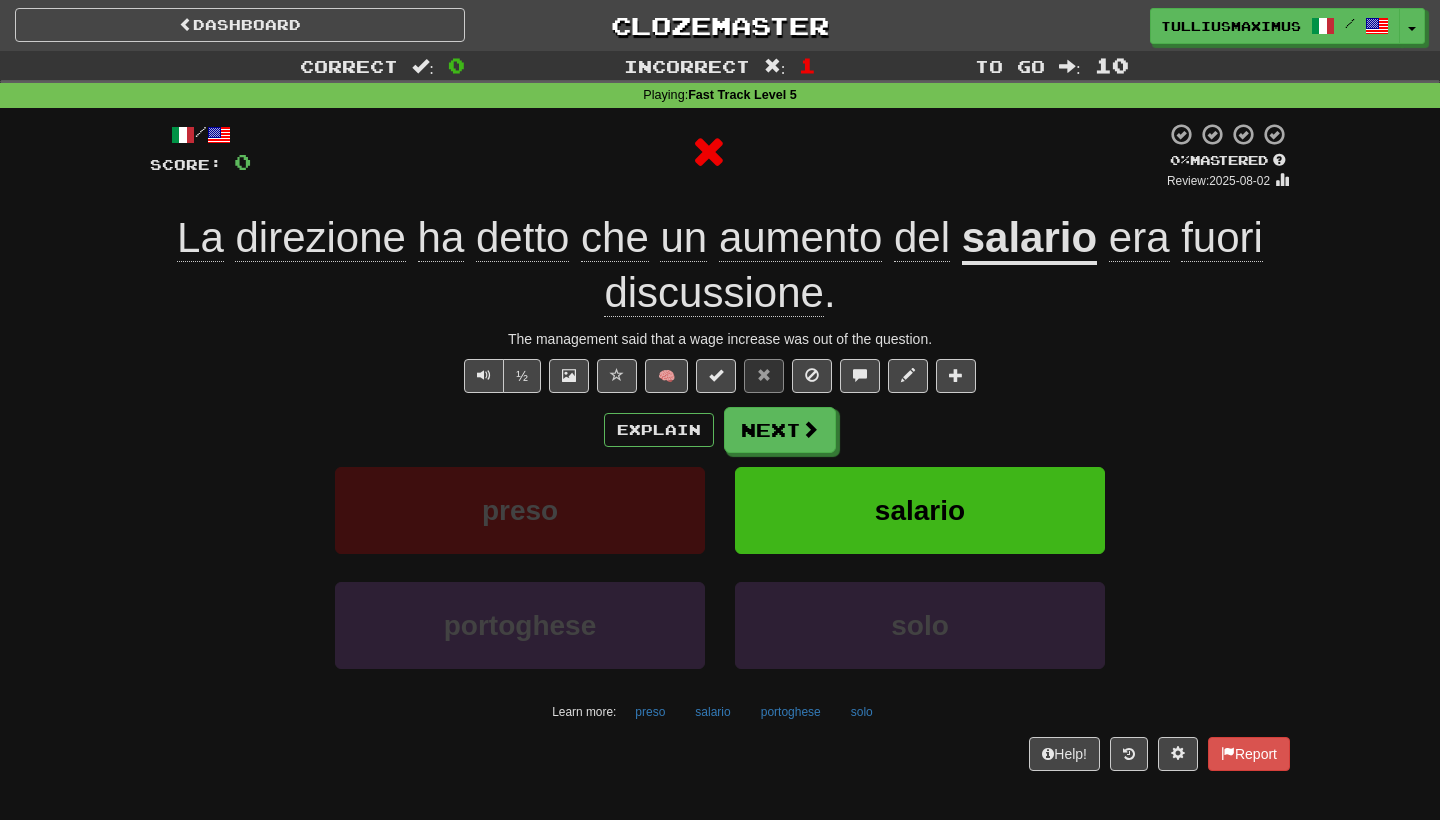 click on "Explain" at bounding box center (659, 430) 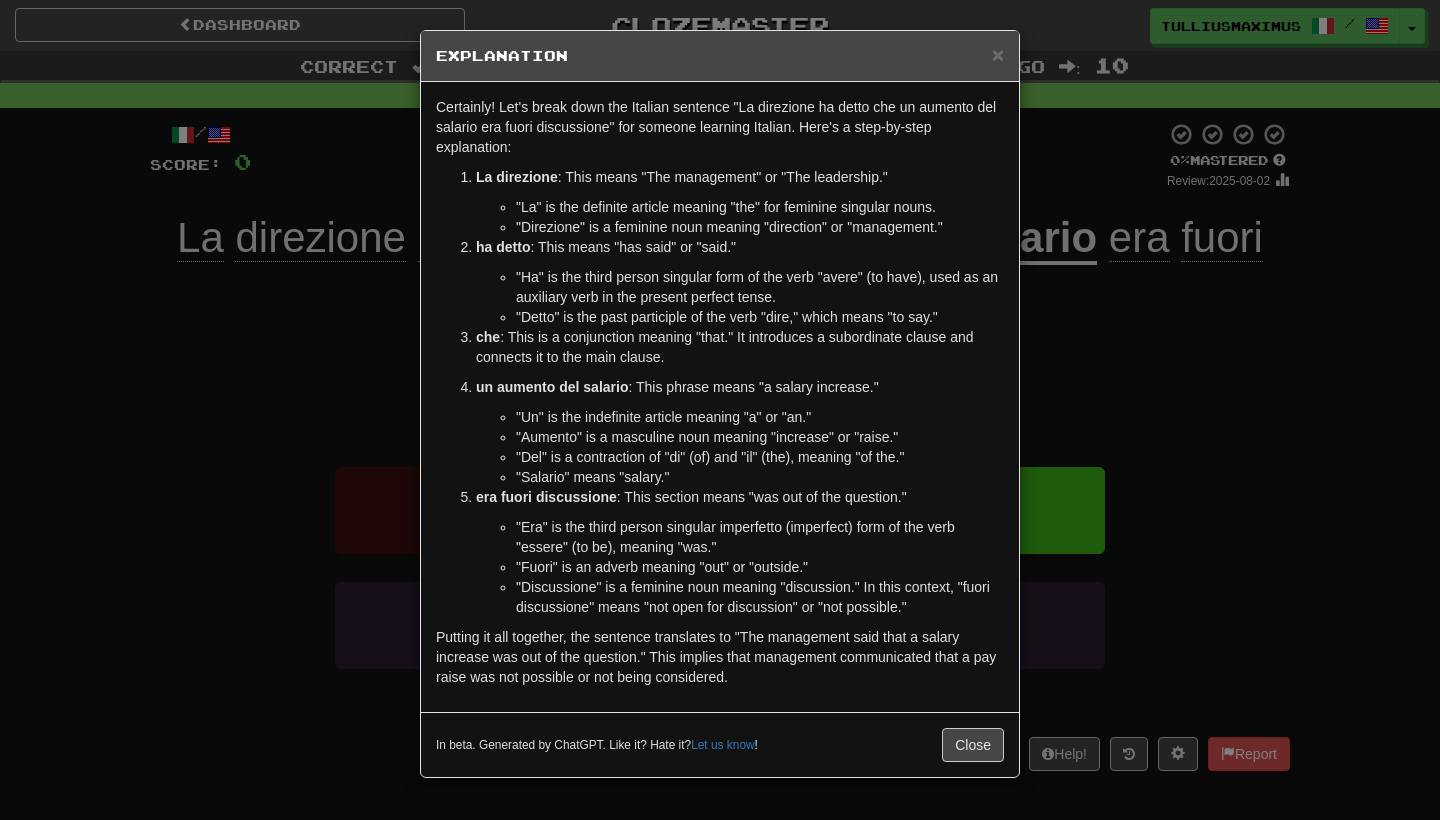 click on "× Explanation" at bounding box center [720, 56] 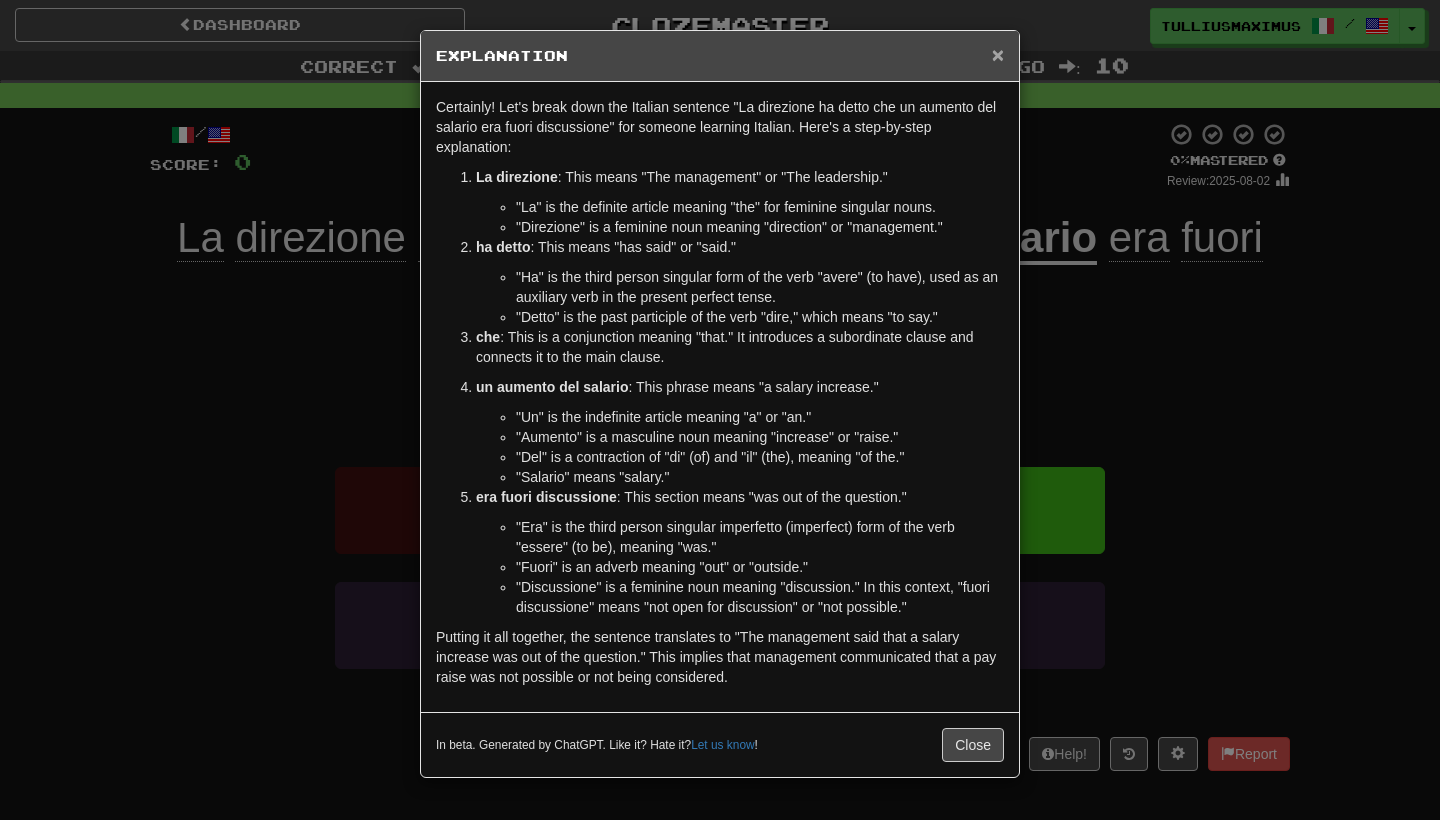 click on "×" at bounding box center [998, 54] 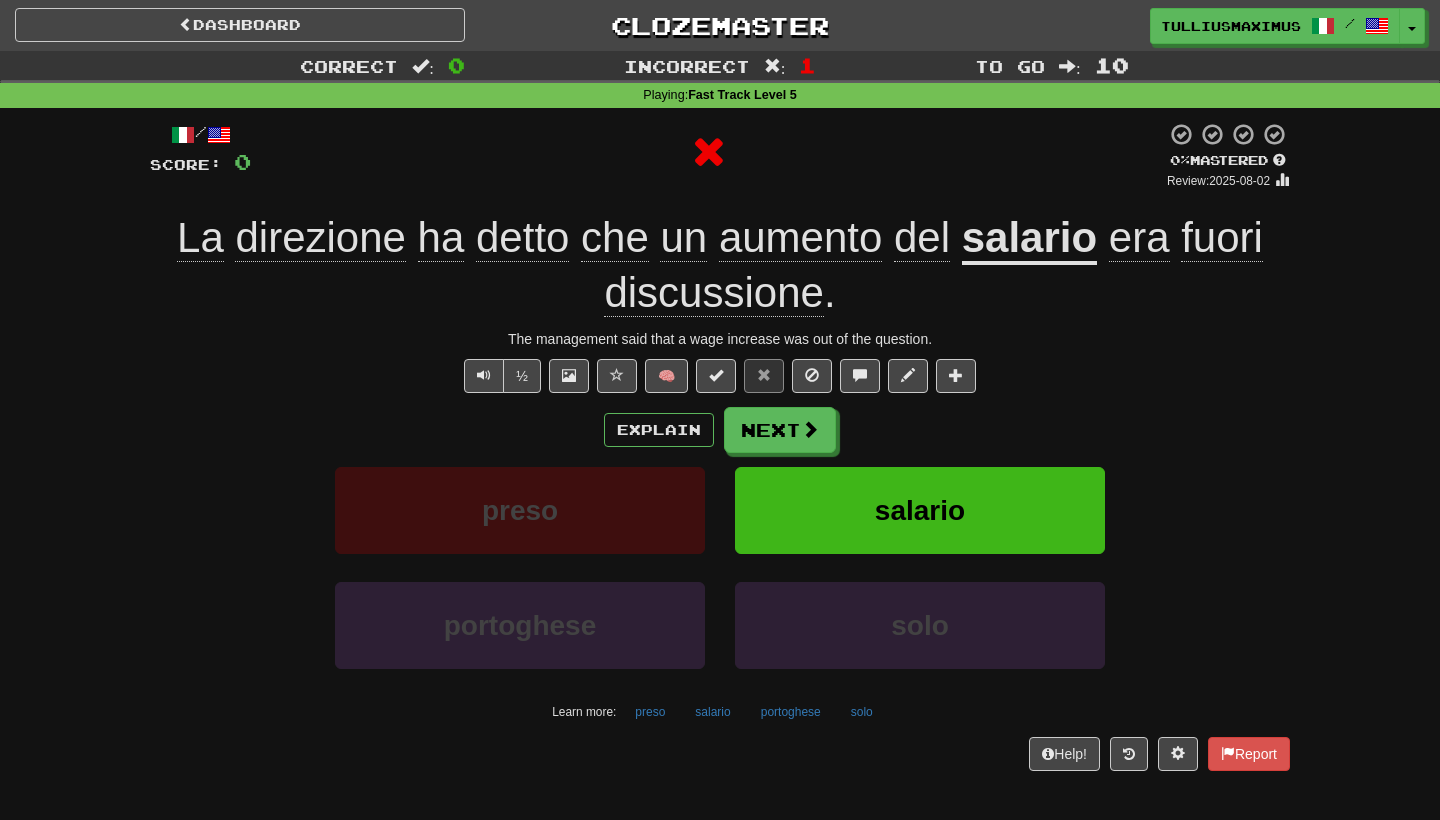 click on "La   direzione   ha   detto   che   un   aumento   del   salario   era   fuori   discussione ." at bounding box center (720, 265) 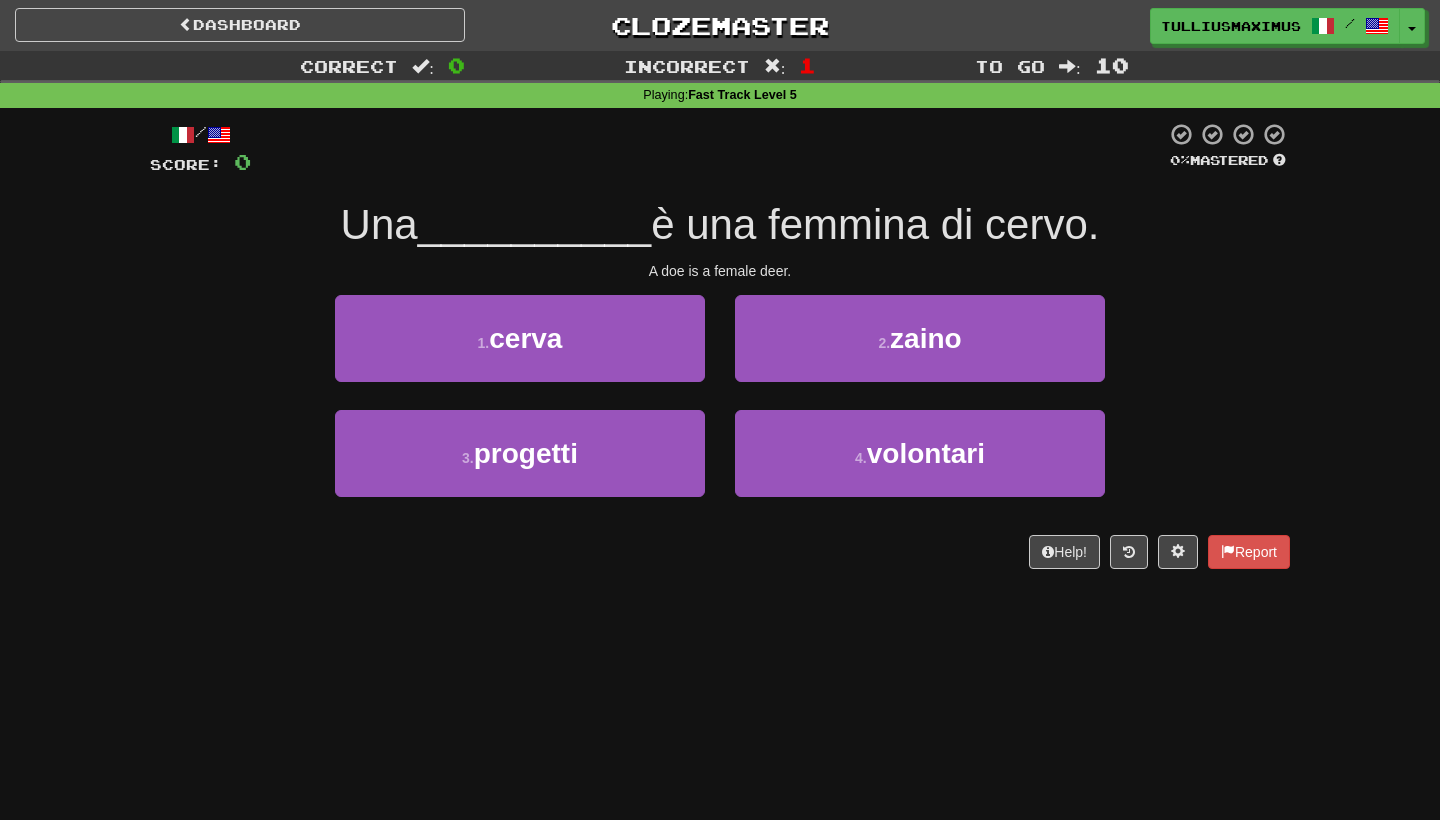 drag, startPoint x: 794, startPoint y: 468, endPoint x: 720, endPoint y: 678, distance: 222.6567 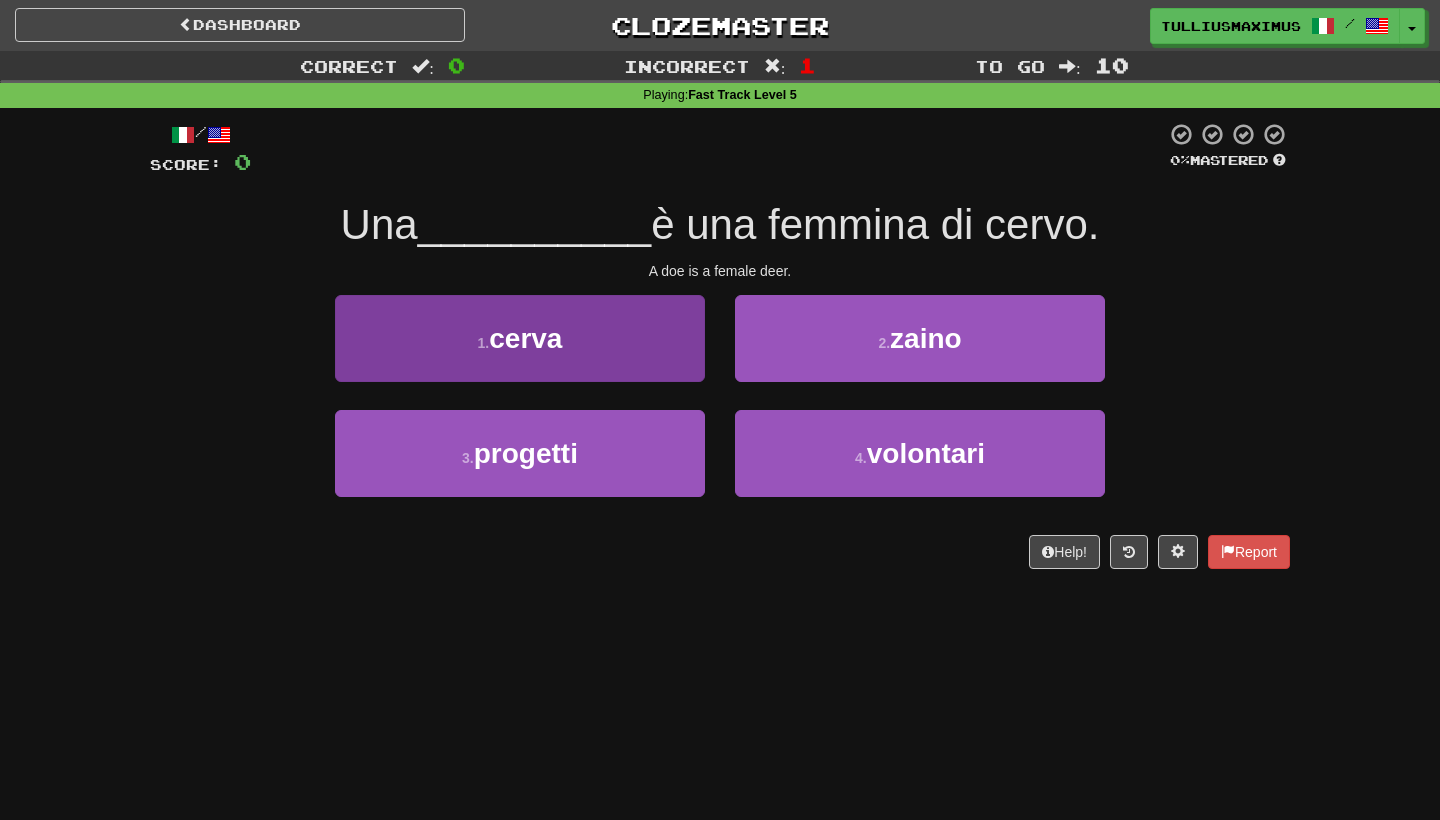 click on "1 .  cerva" at bounding box center (520, 338) 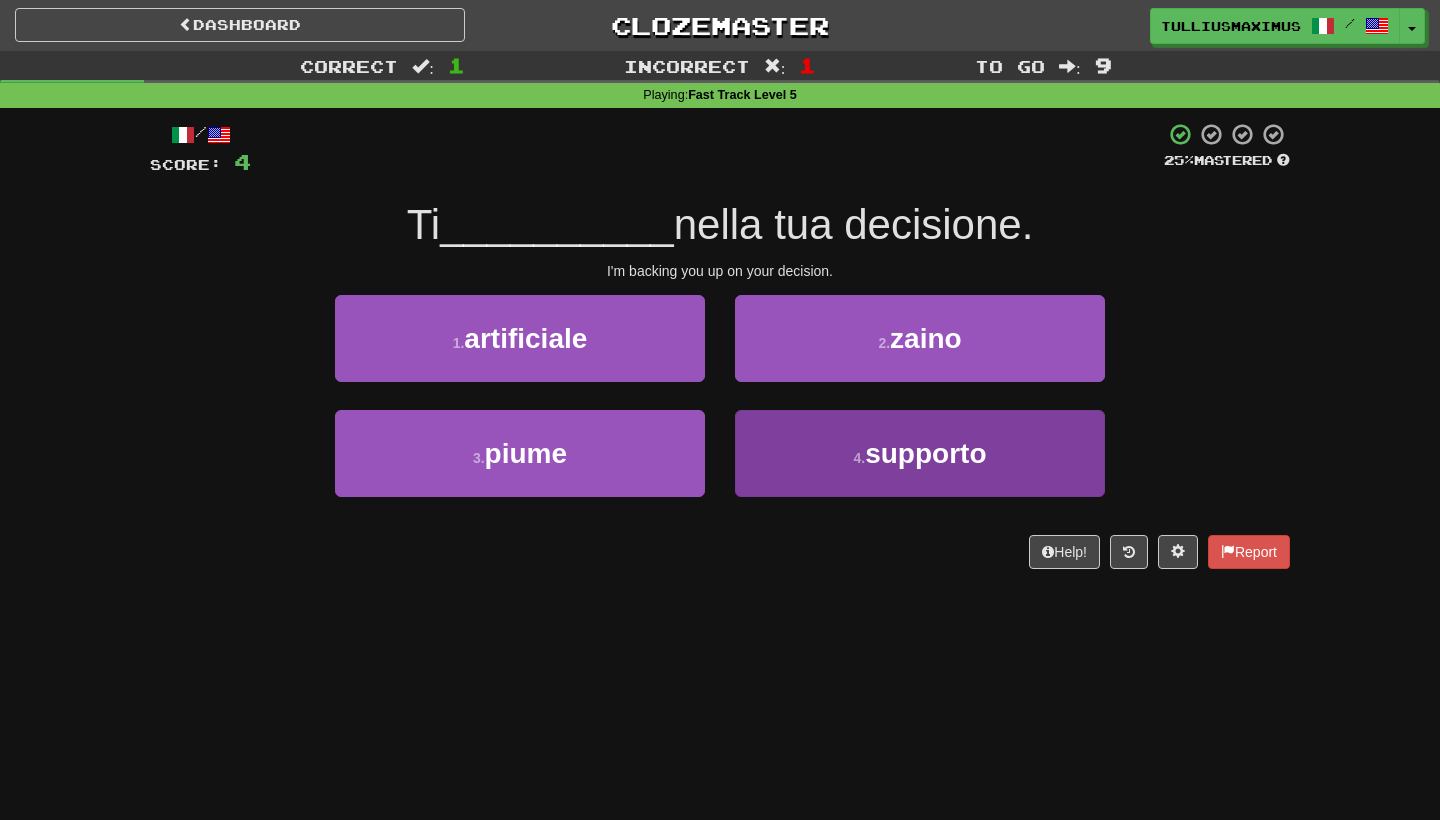 click on "4 .  supporto" at bounding box center (920, 453) 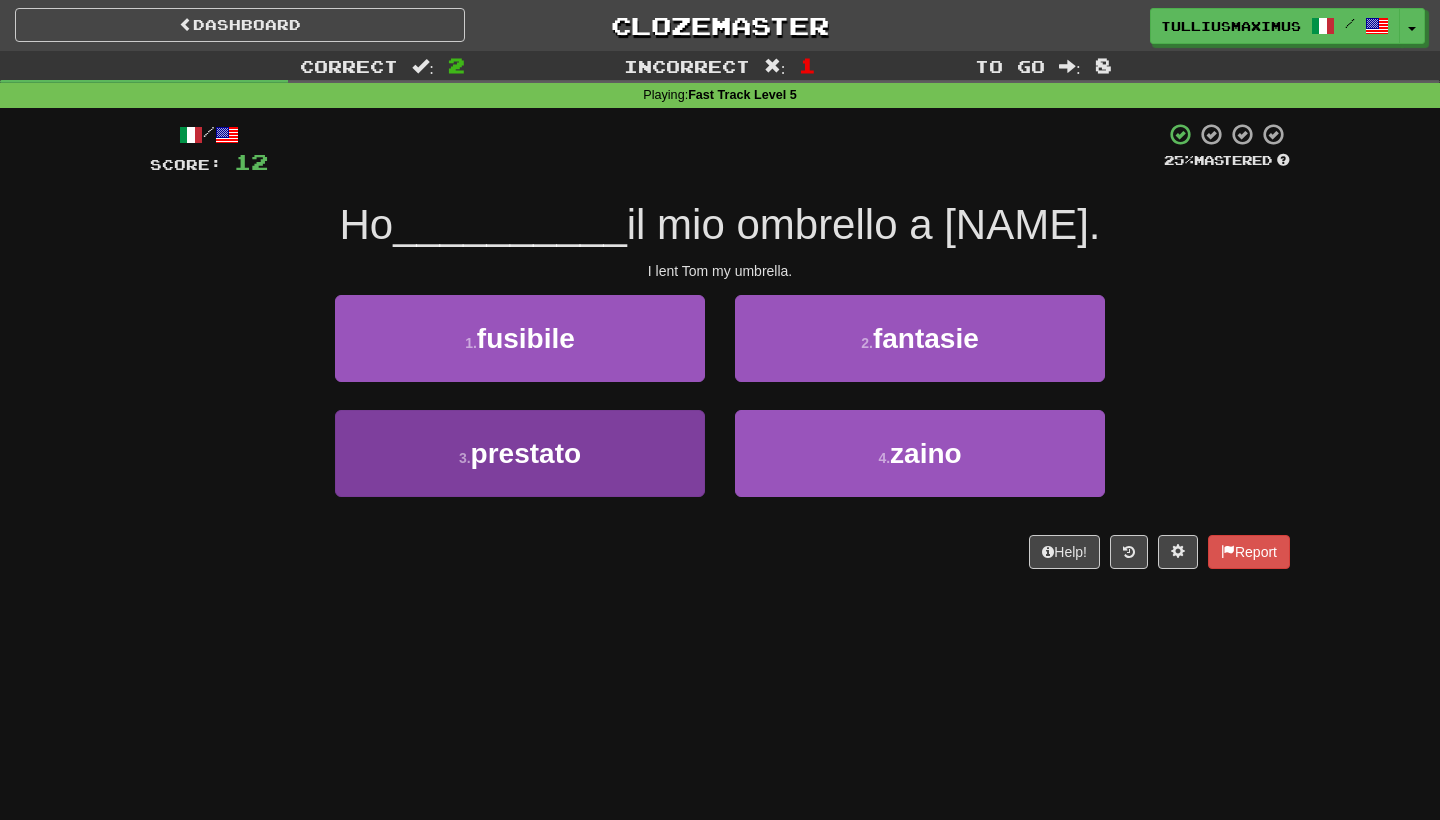 click on "3 .  prestato" at bounding box center [520, 453] 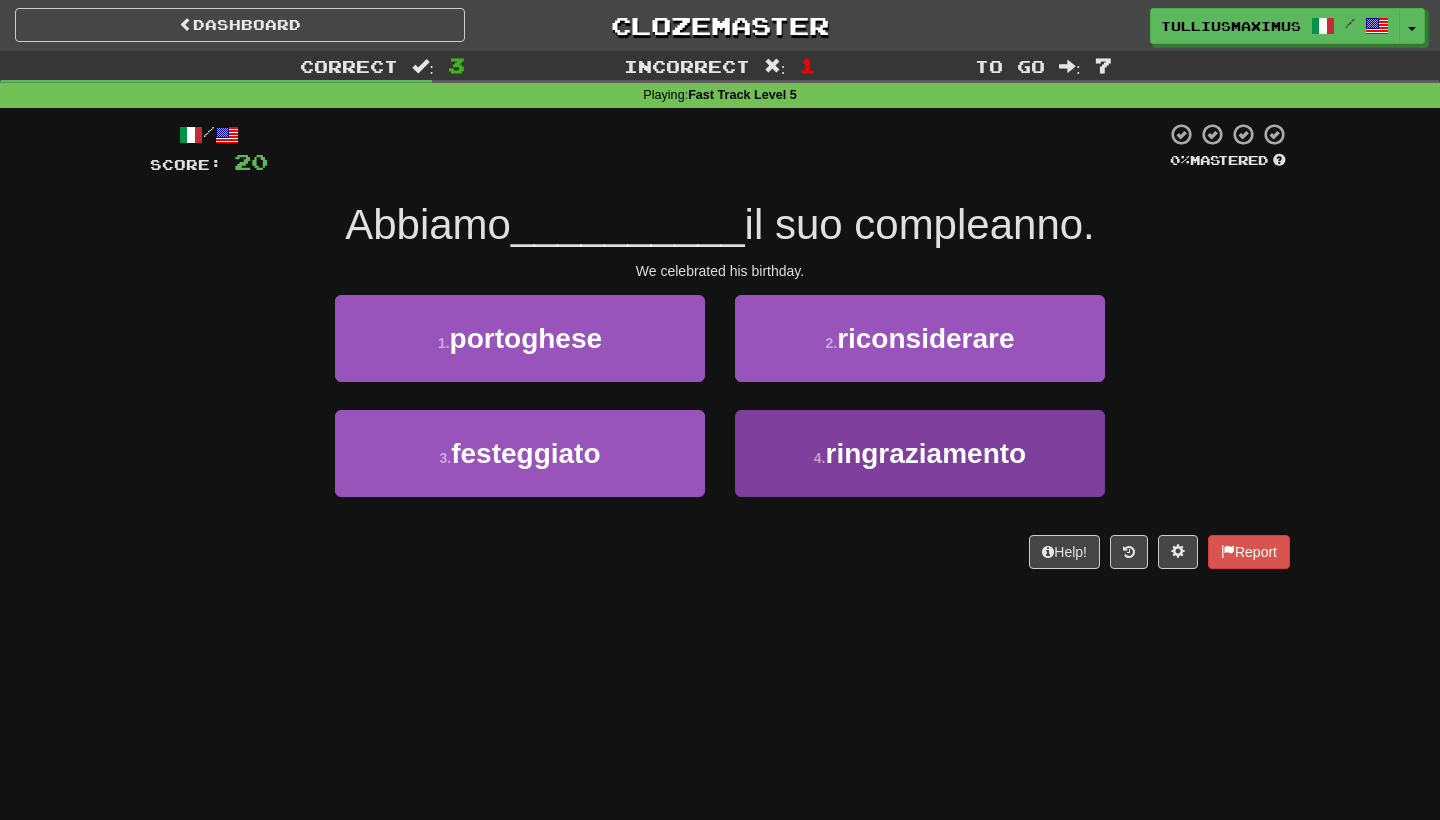 click on "ringraziamento" at bounding box center (925, 453) 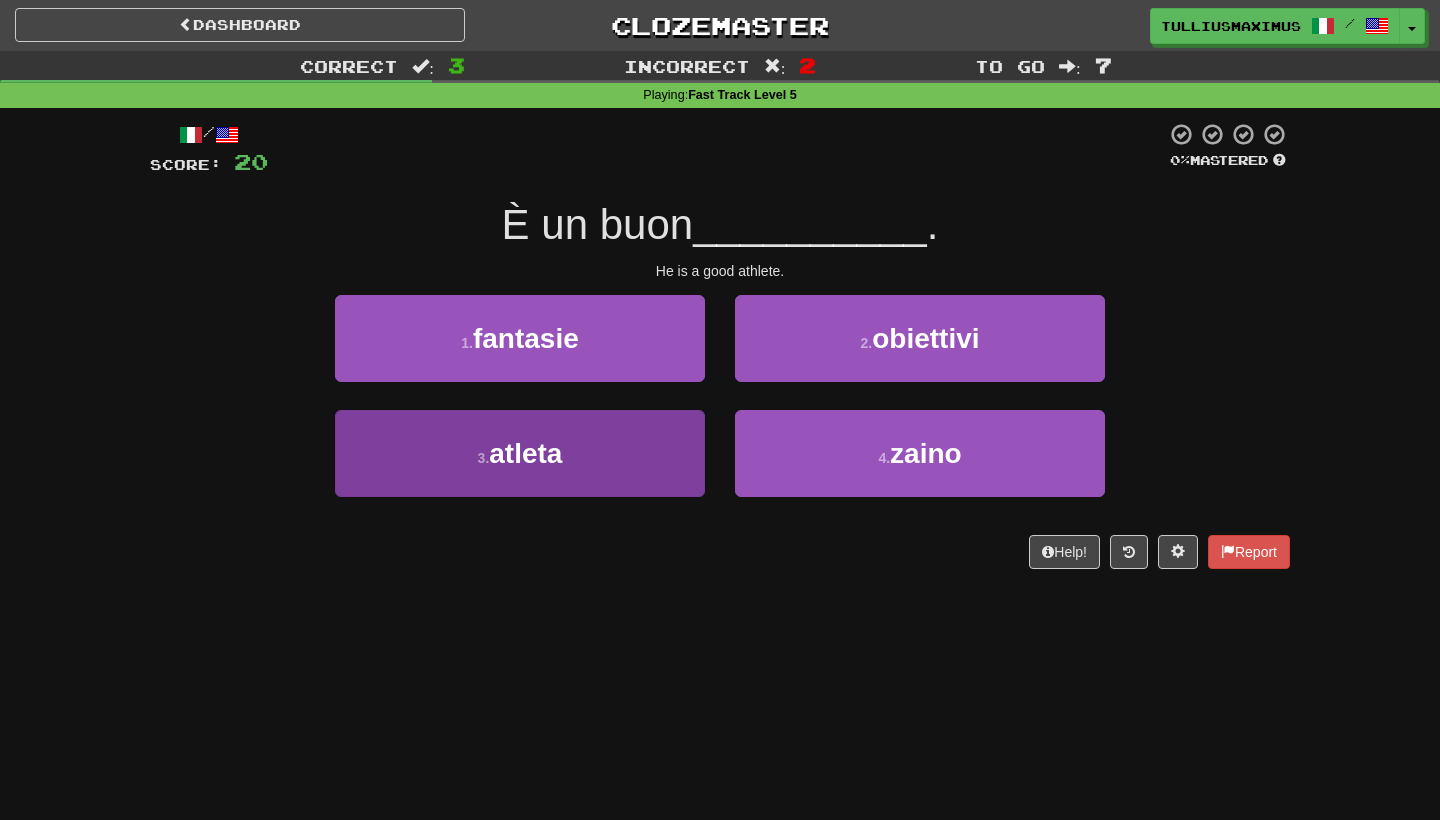 click on "3 .  atleta" at bounding box center (520, 453) 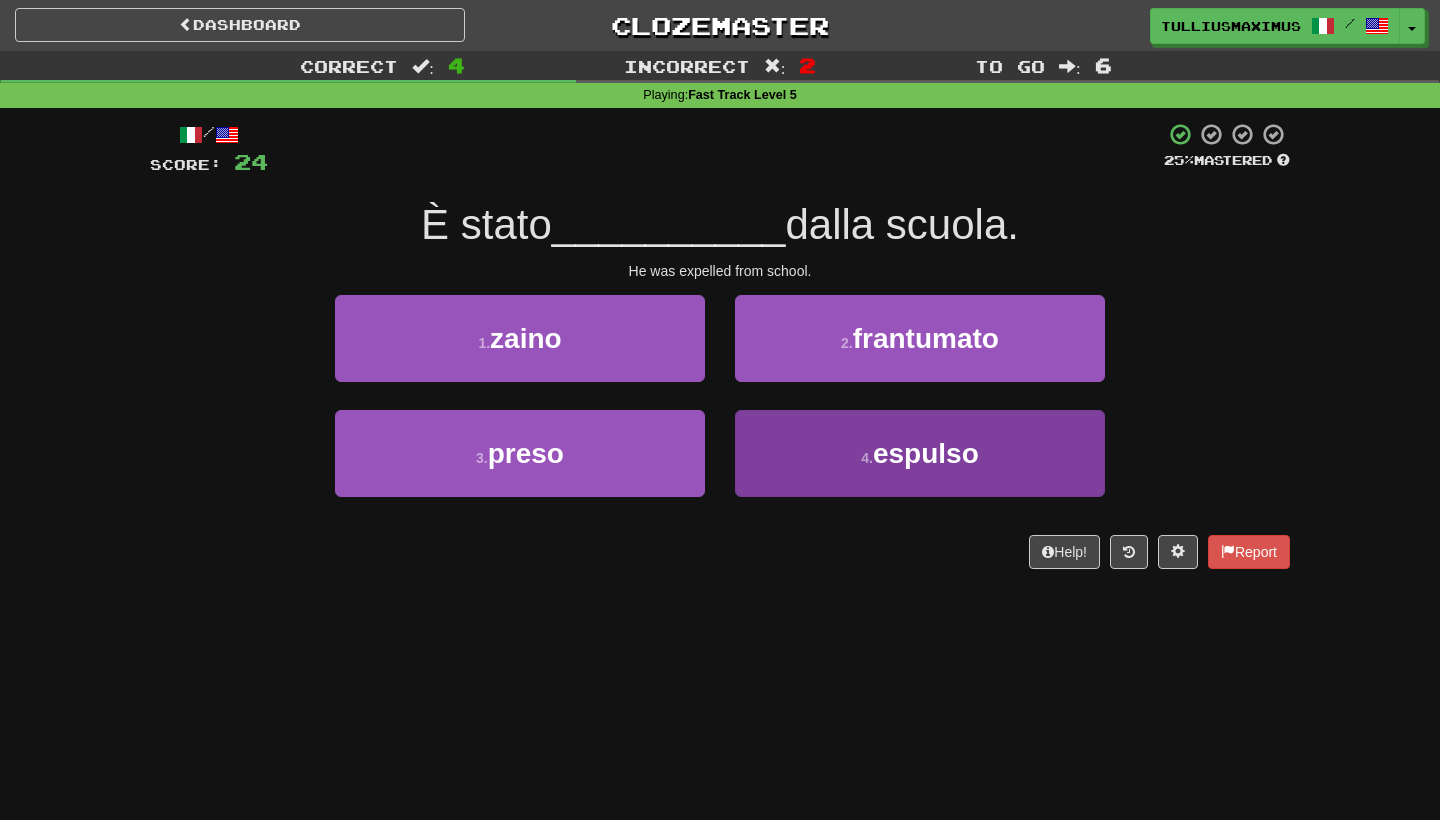 click on "4 .  espulso" at bounding box center (920, 453) 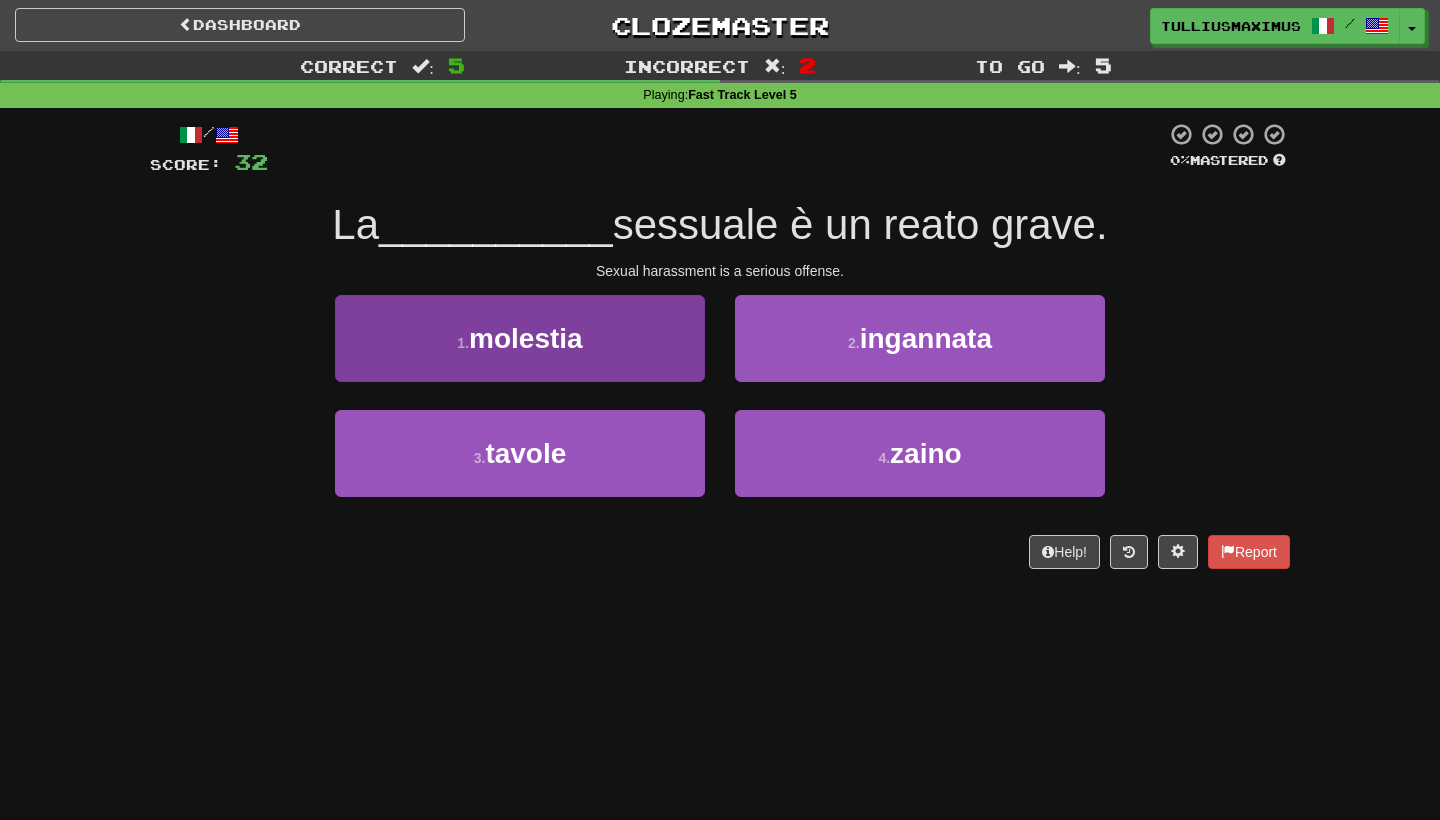 click on "1 .  molestia" at bounding box center (520, 338) 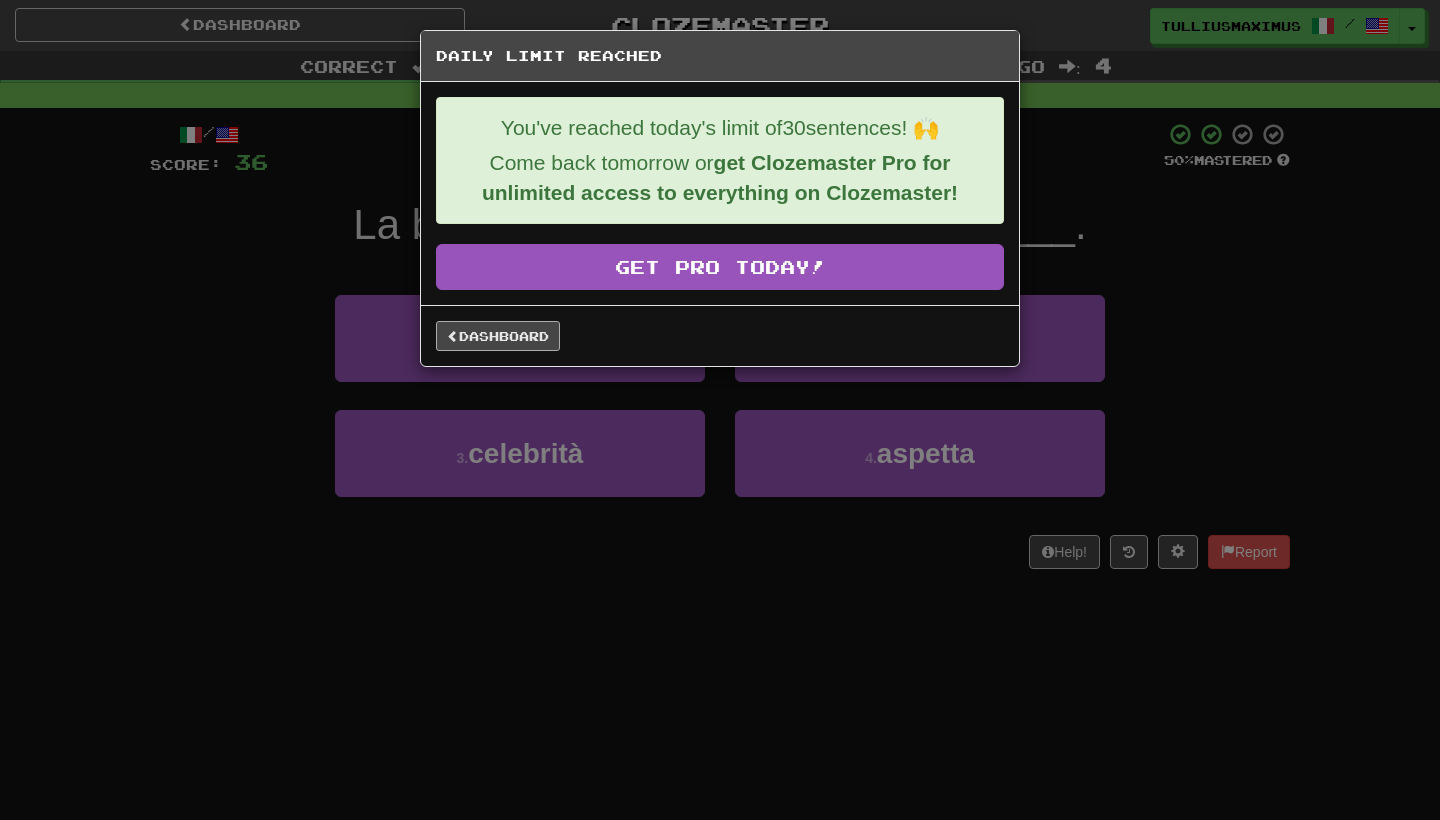 click on "Dashboard" at bounding box center (498, 336) 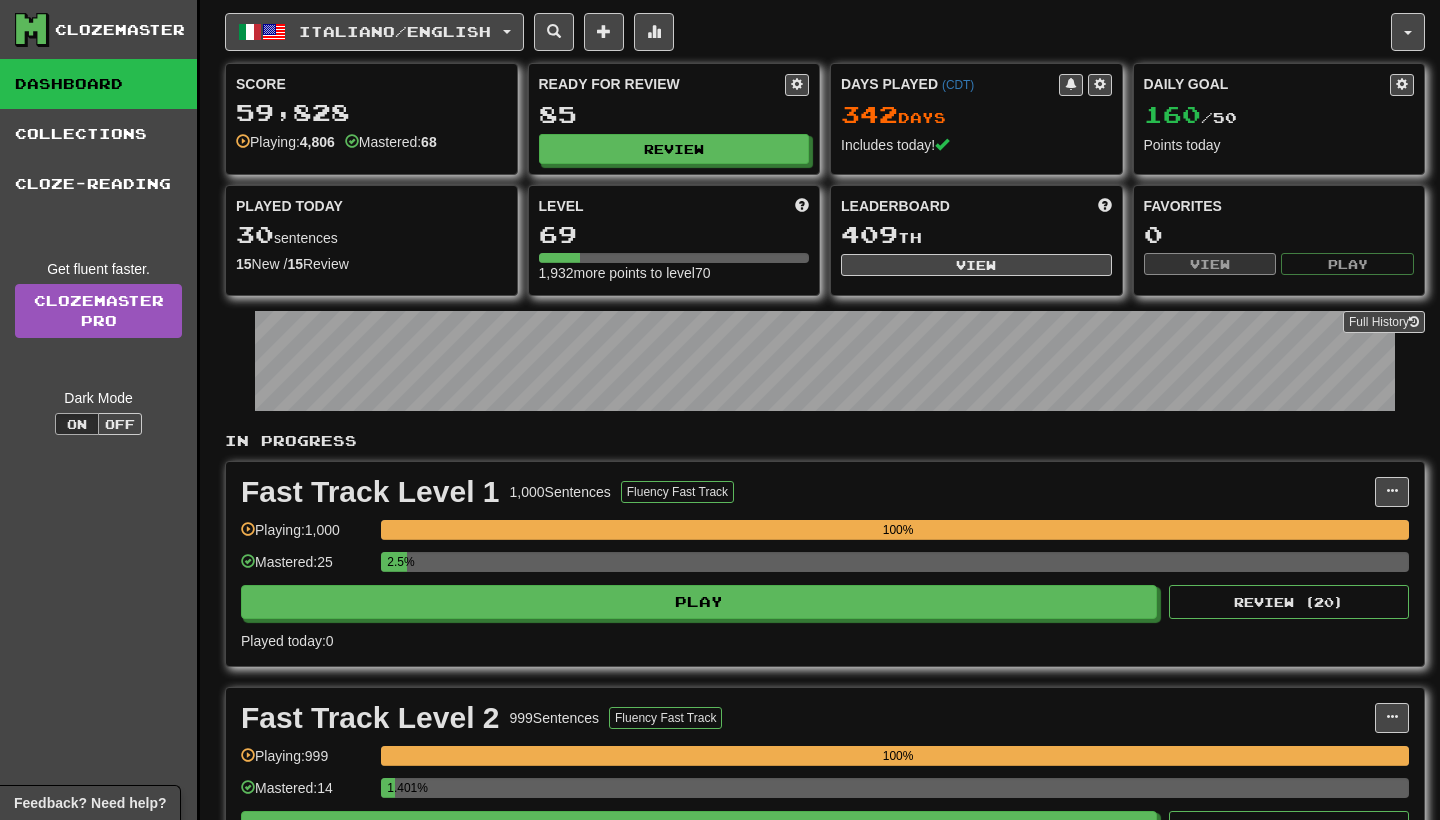 scroll, scrollTop: 0, scrollLeft: 0, axis: both 